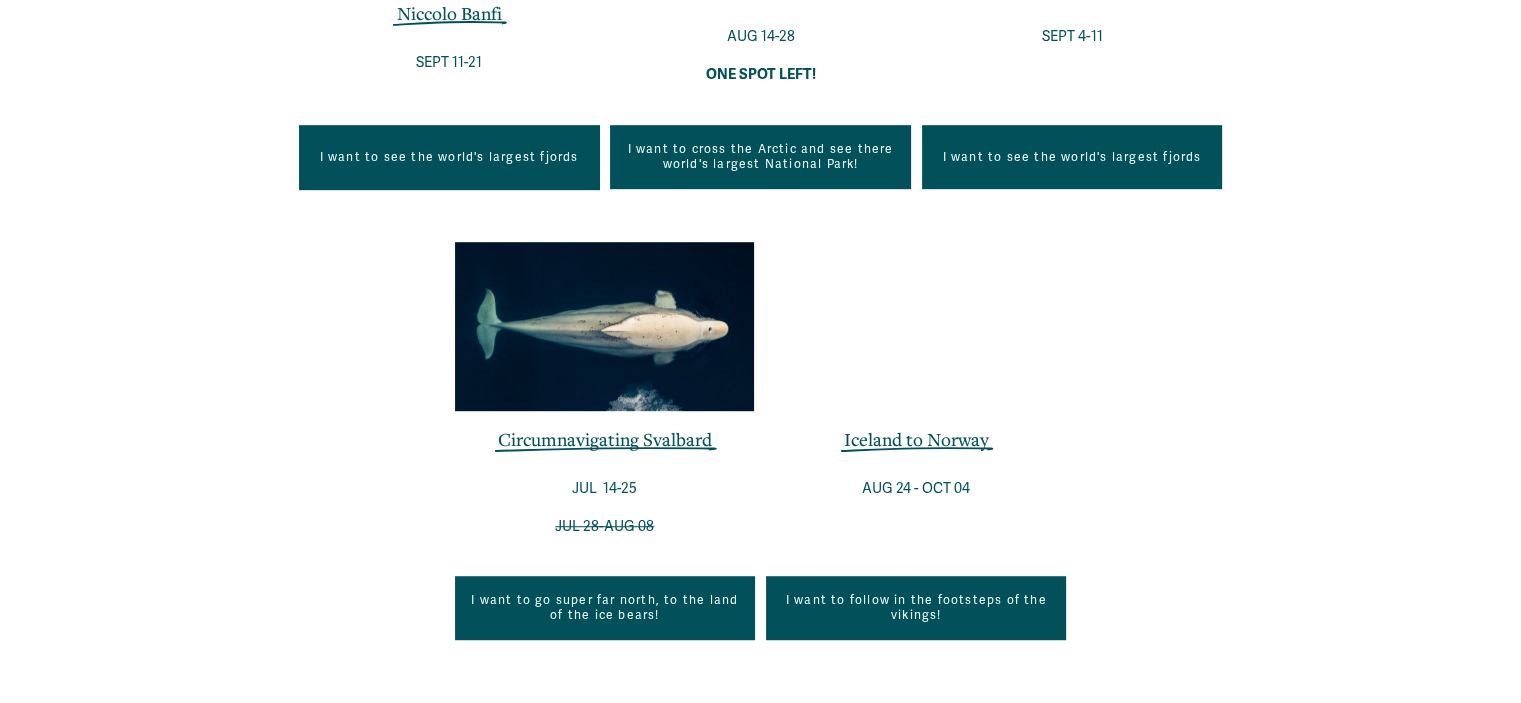 scroll, scrollTop: 1200, scrollLeft: 0, axis: vertical 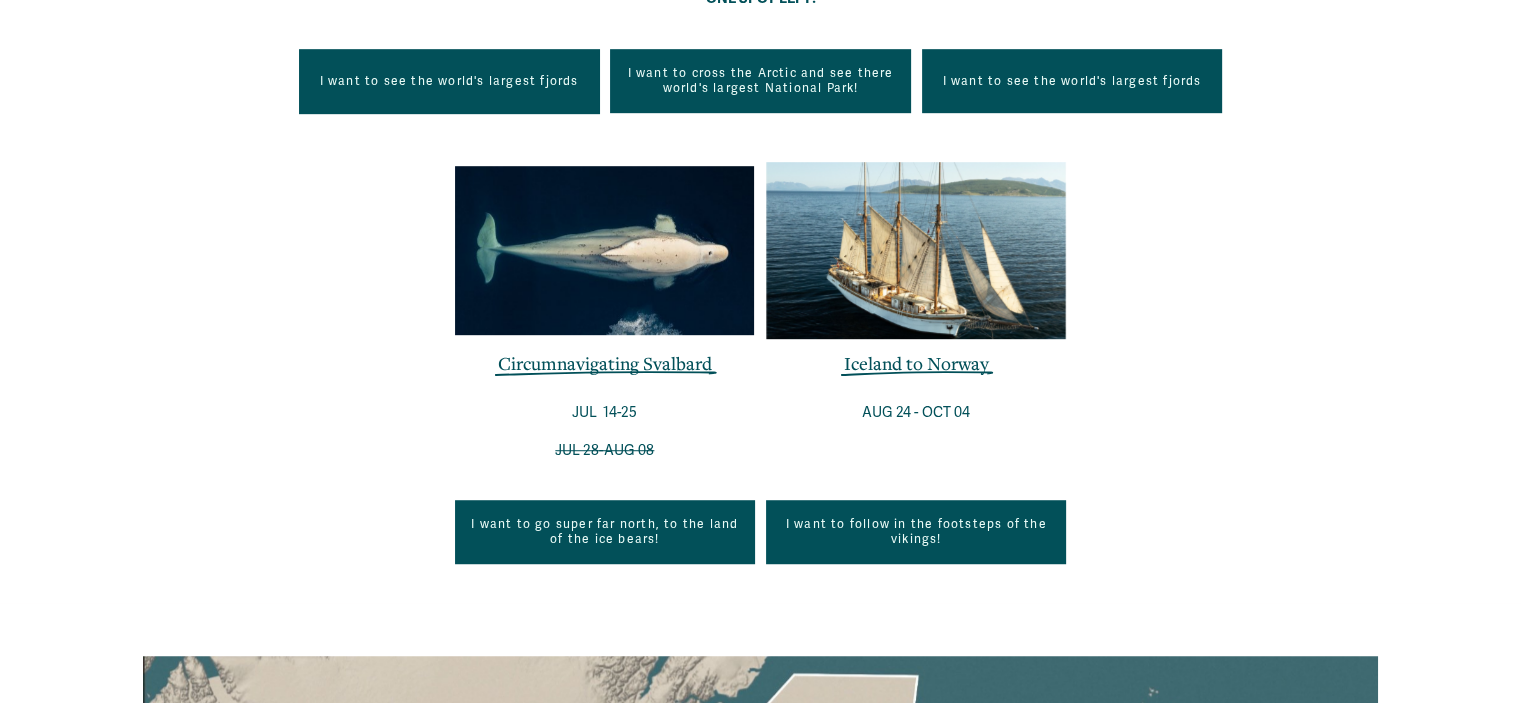 click at bounding box center (916, 250) 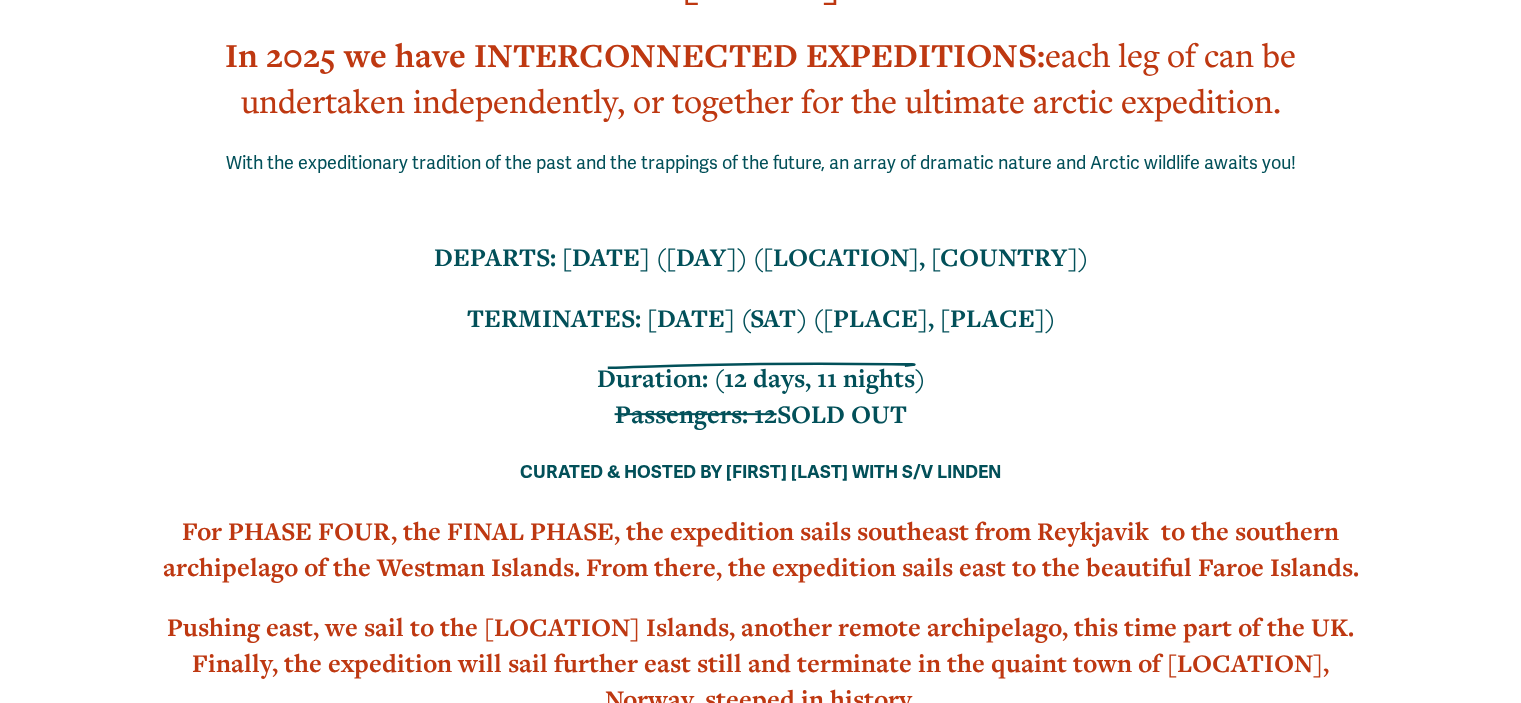 scroll, scrollTop: 900, scrollLeft: 0, axis: vertical 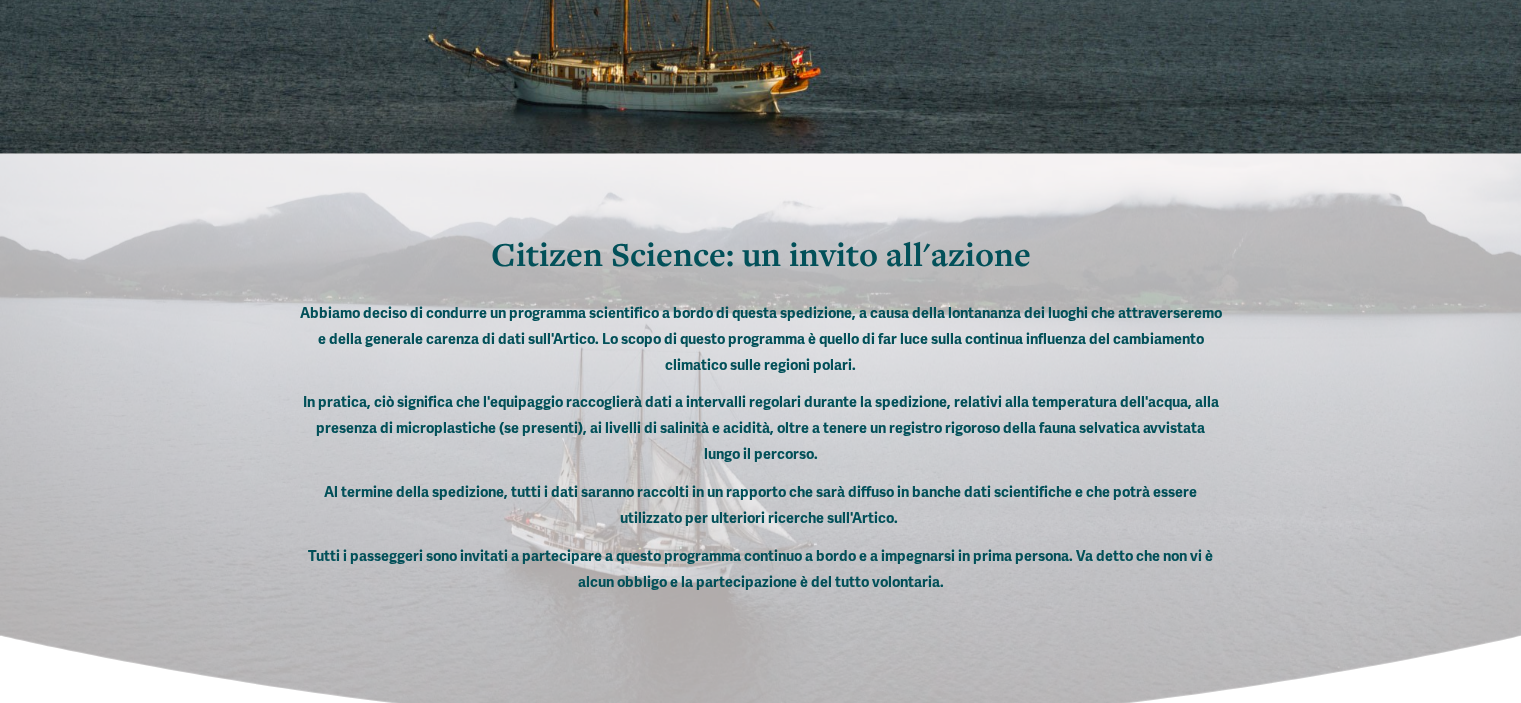 drag, startPoint x: 1036, startPoint y: 503, endPoint x: 1022, endPoint y: 495, distance: 16.124516 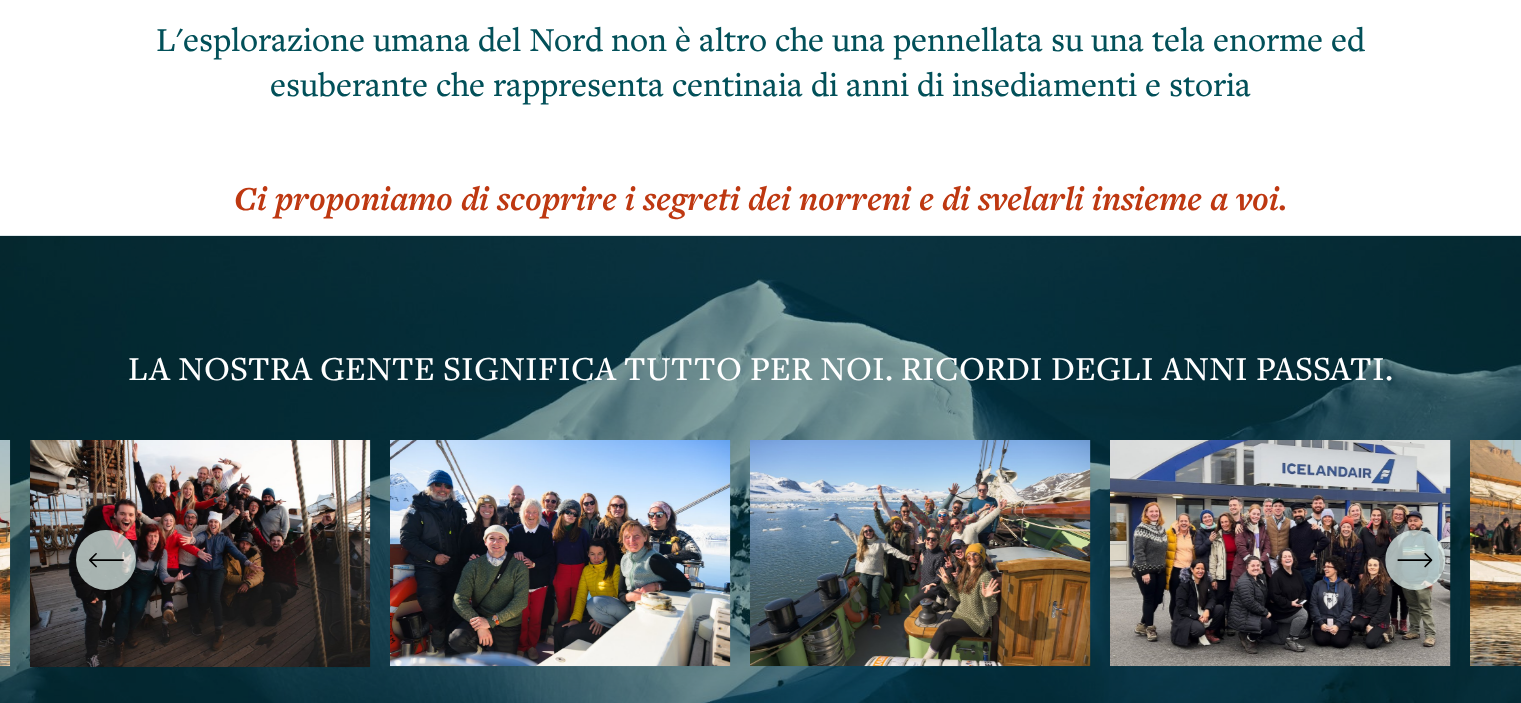 scroll, scrollTop: 6900, scrollLeft: 0, axis: vertical 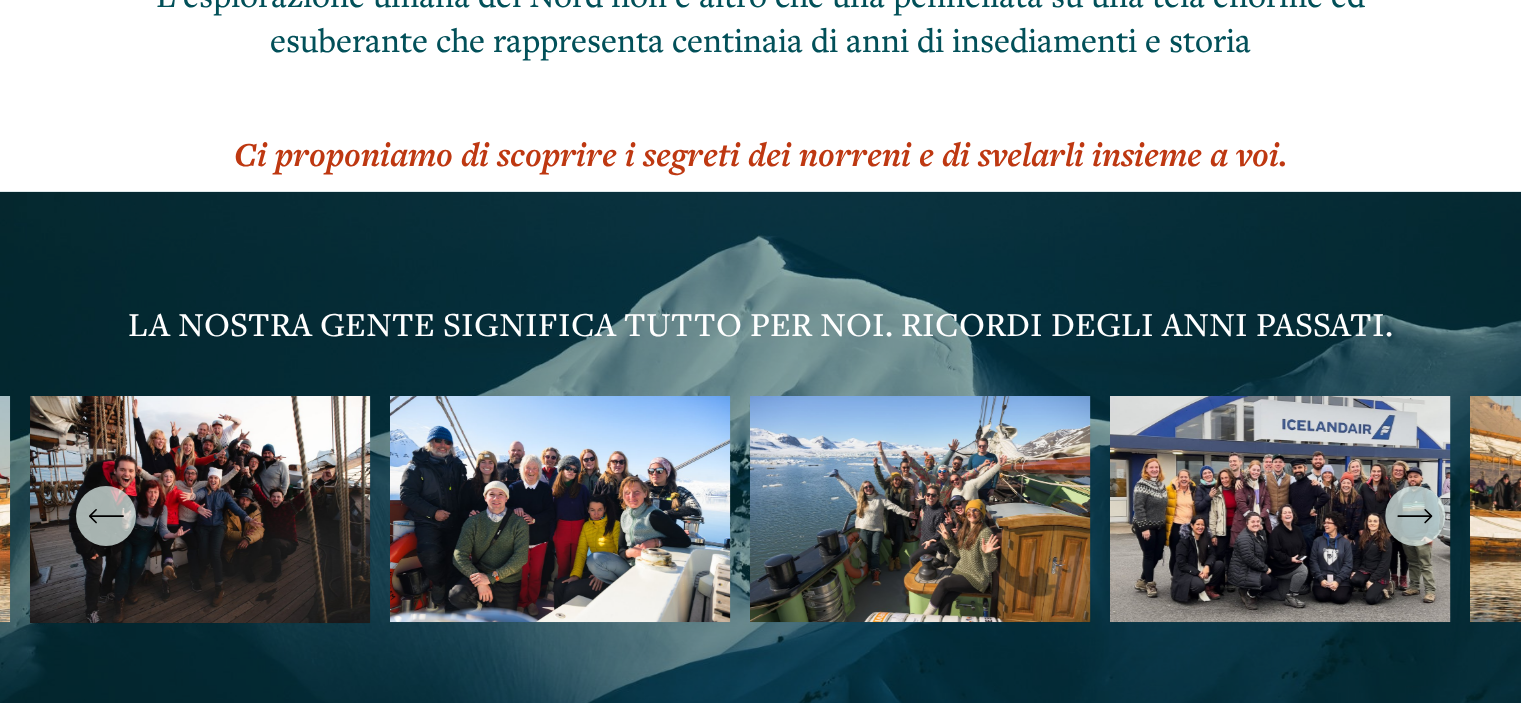 click at bounding box center (760, 516) 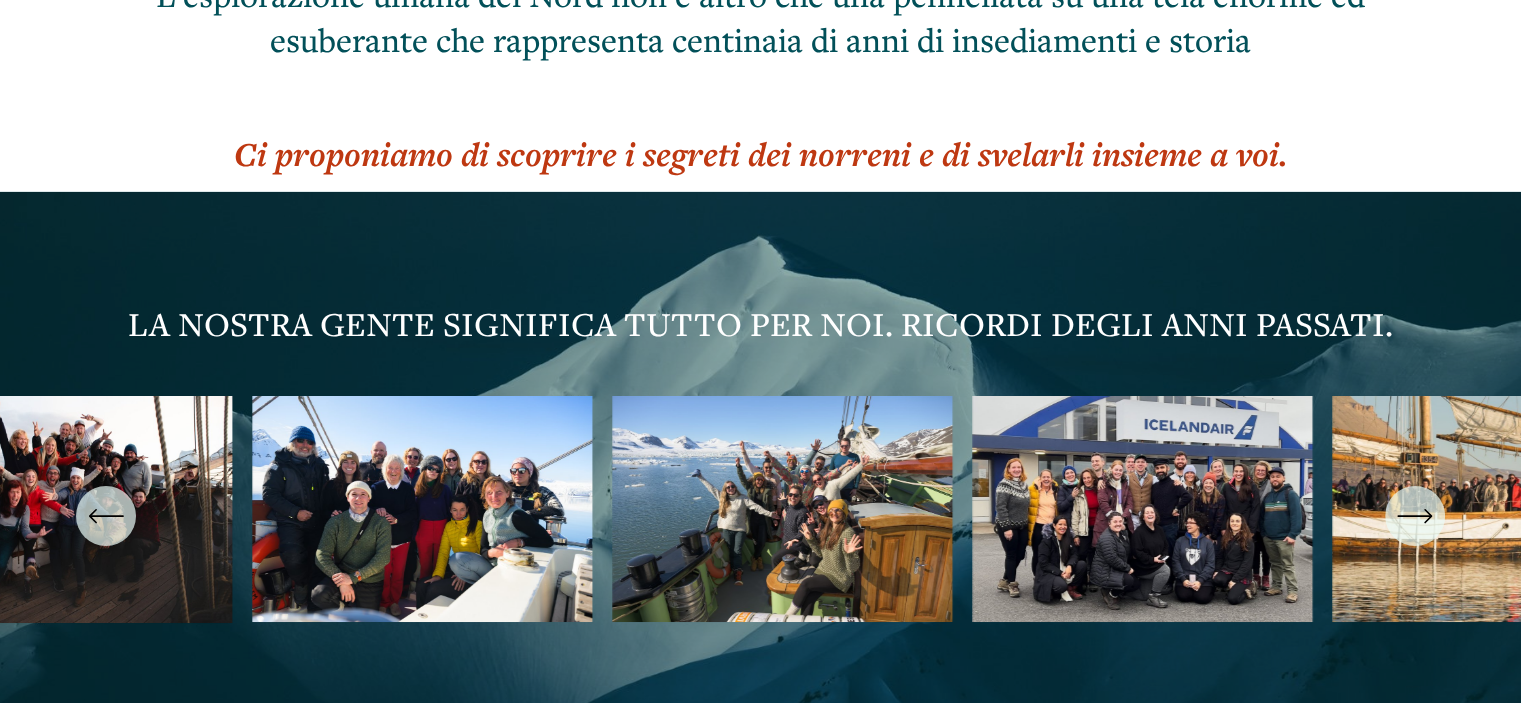 drag, startPoint x: 574, startPoint y: 399, endPoint x: 382, endPoint y: 436, distance: 195.53261 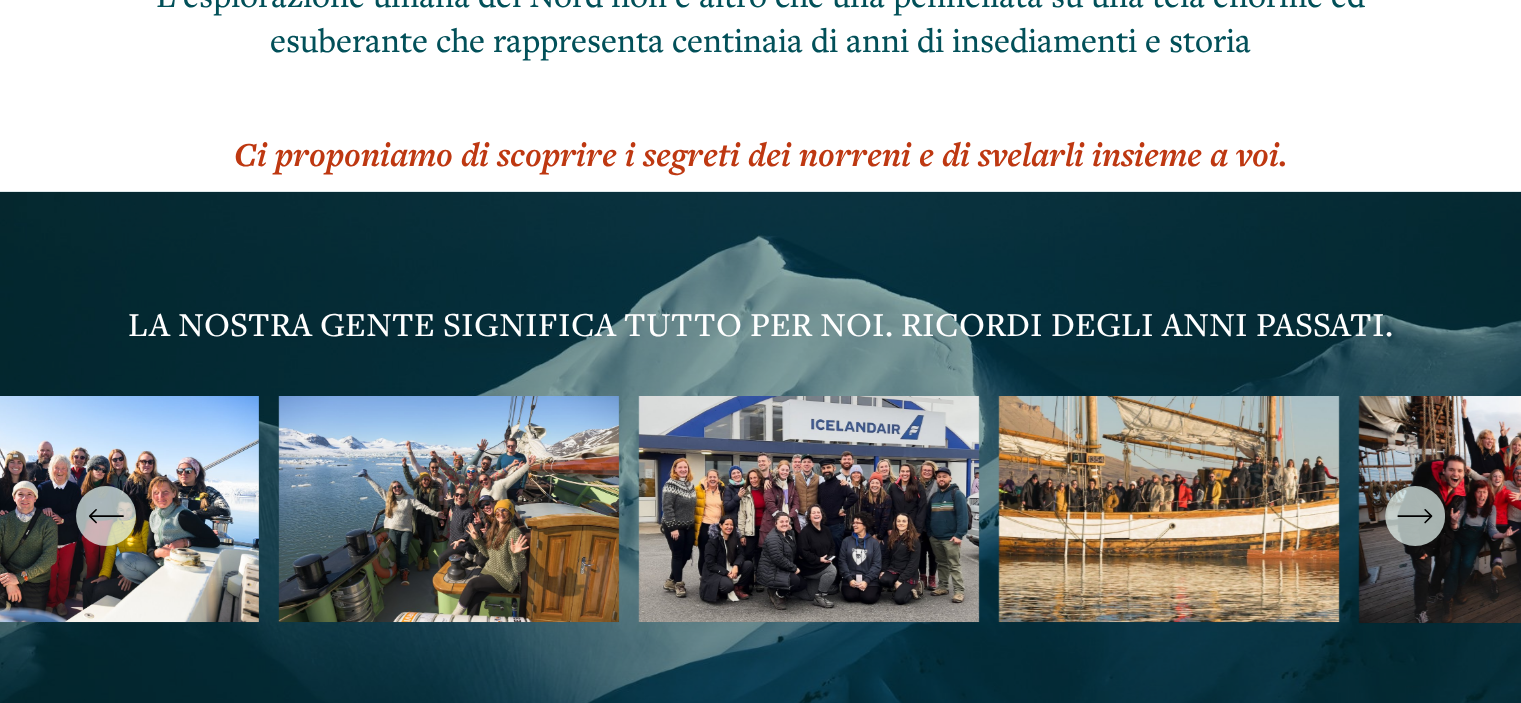 drag, startPoint x: 498, startPoint y: 416, endPoint x: 453, endPoint y: 424, distance: 45.705578 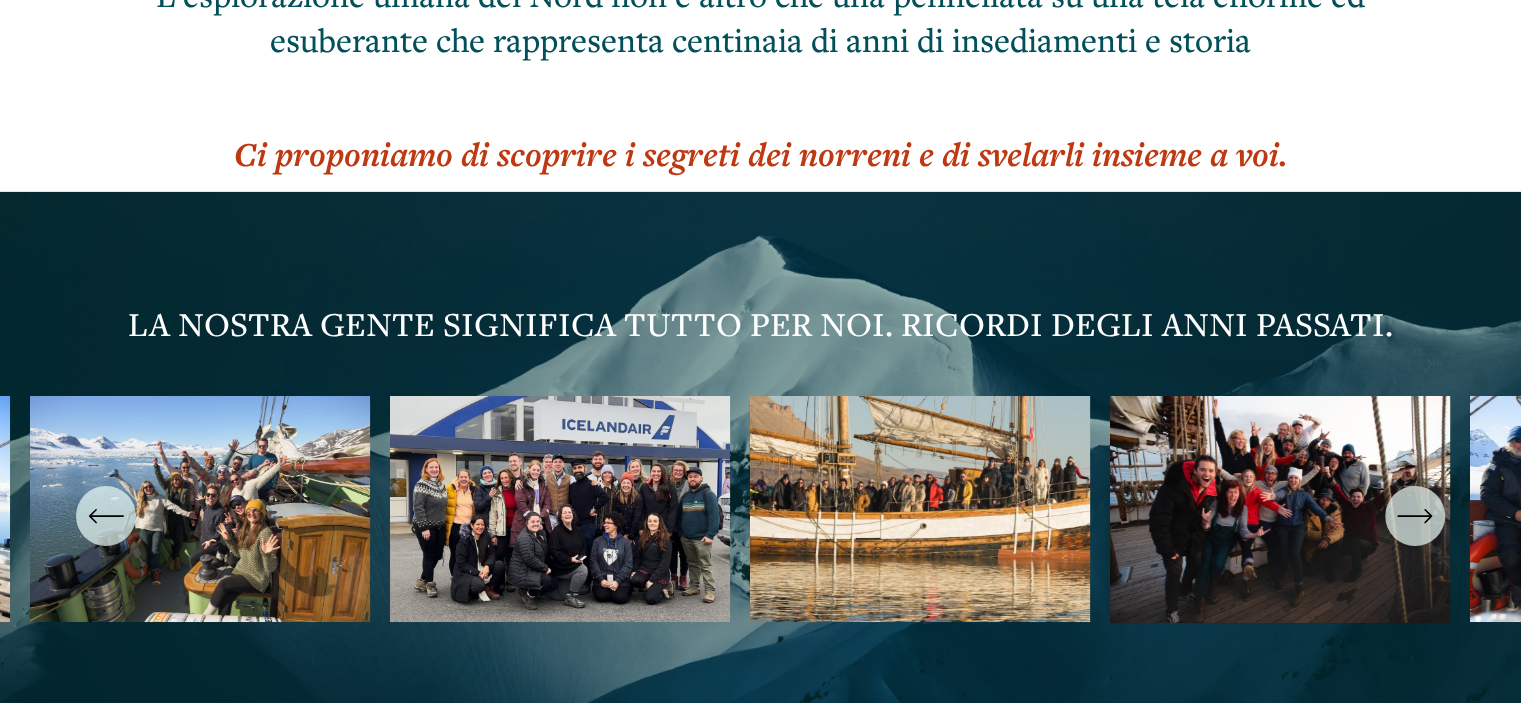 click at bounding box center [1415, 516] 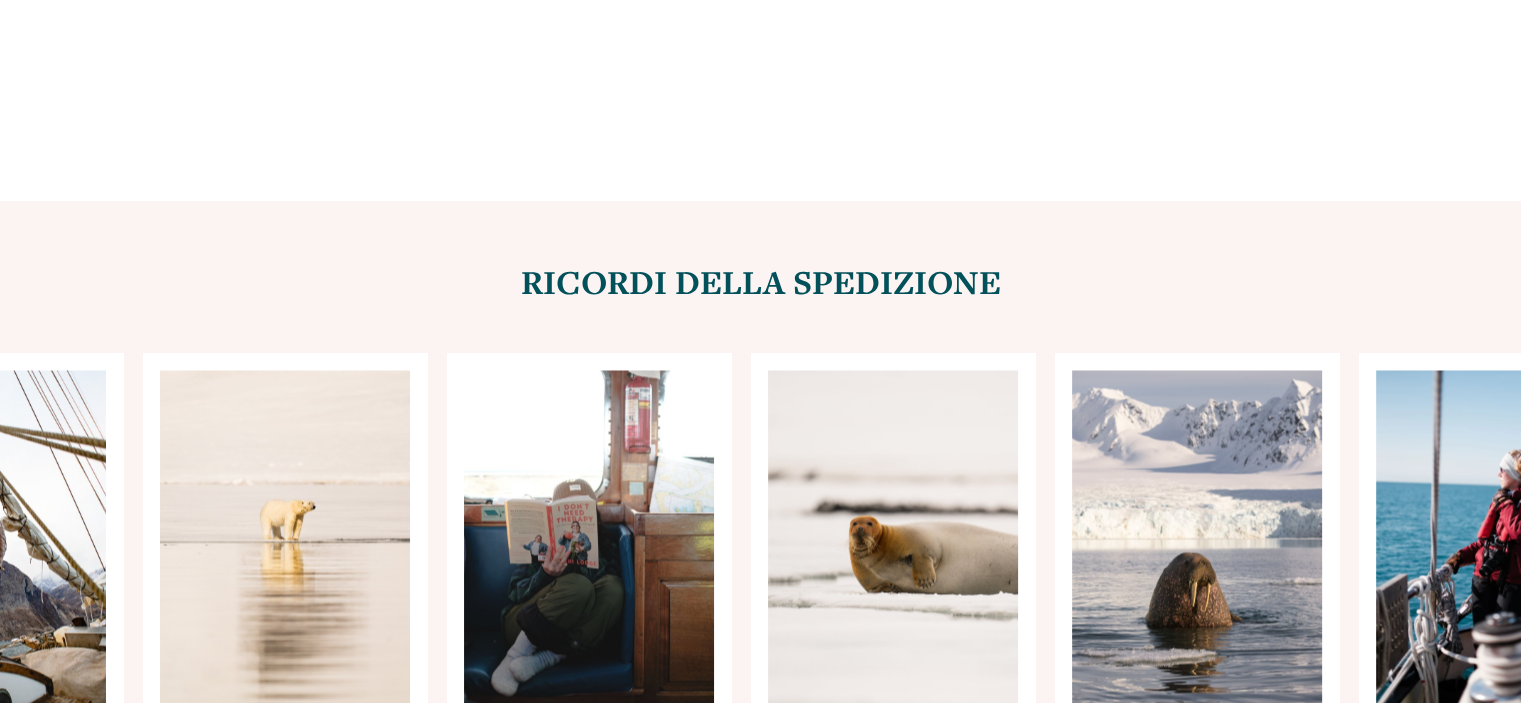 scroll, scrollTop: 11100, scrollLeft: 0, axis: vertical 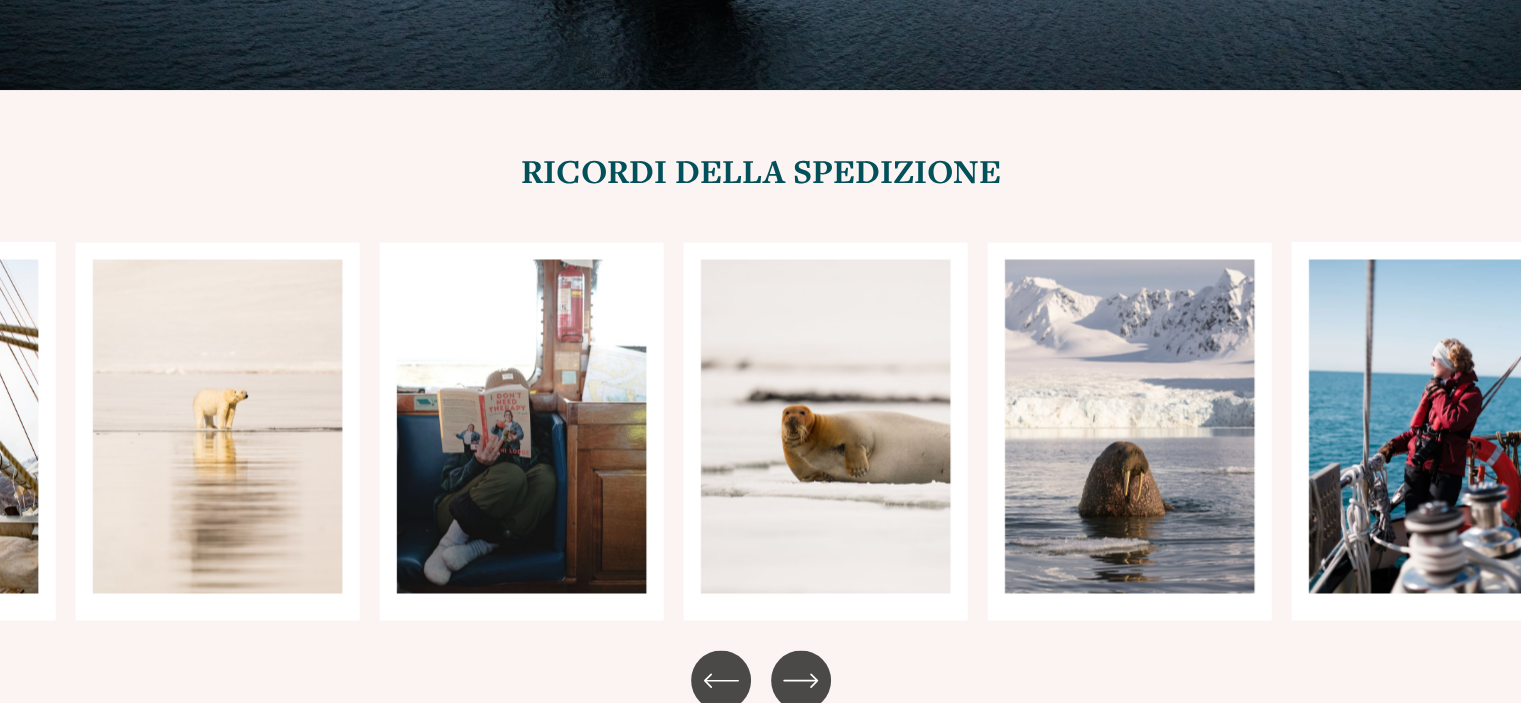 drag, startPoint x: 1125, startPoint y: 371, endPoint x: 812, endPoint y: 357, distance: 313.31296 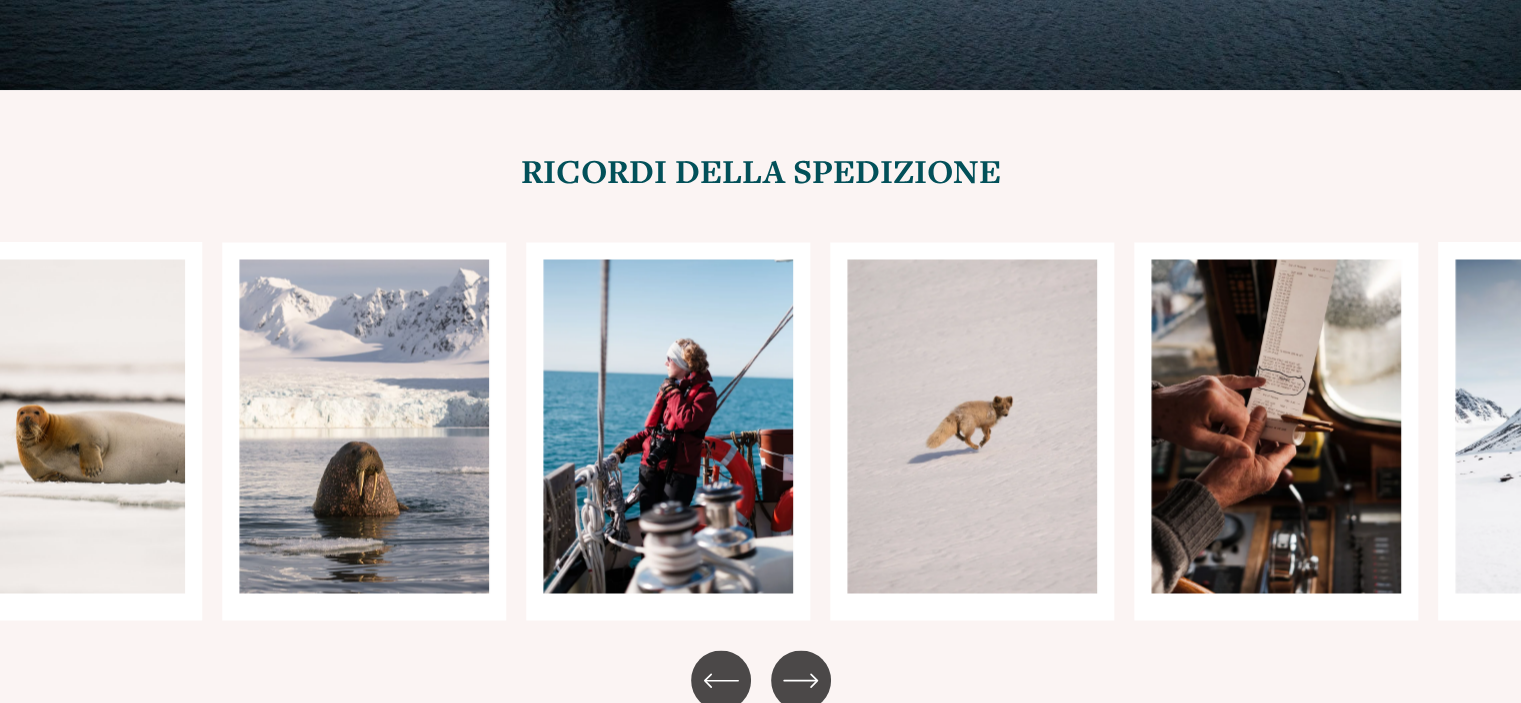 drag, startPoint x: 1005, startPoint y: 354, endPoint x: 742, endPoint y: 355, distance: 263.0019 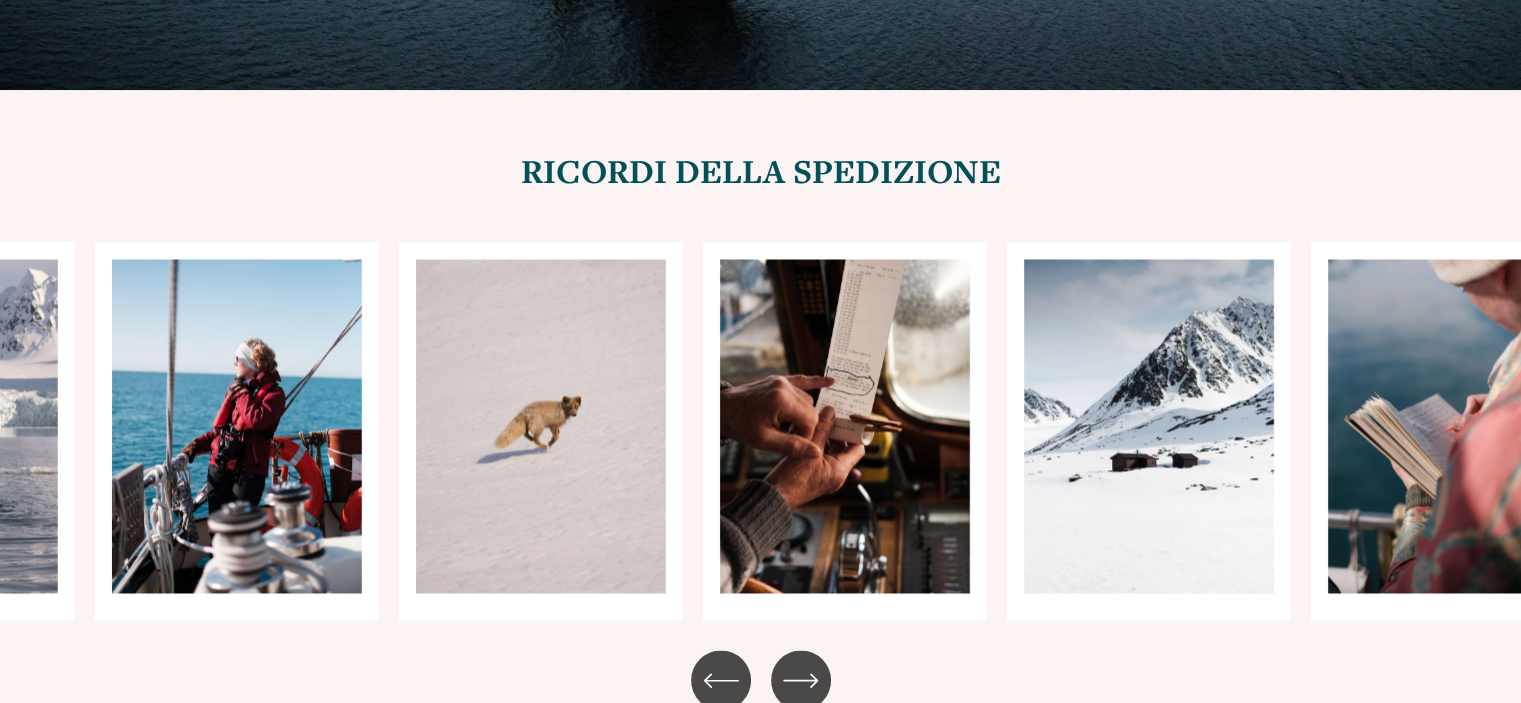drag, startPoint x: 1146, startPoint y: 349, endPoint x: 765, endPoint y: 360, distance: 381.15875 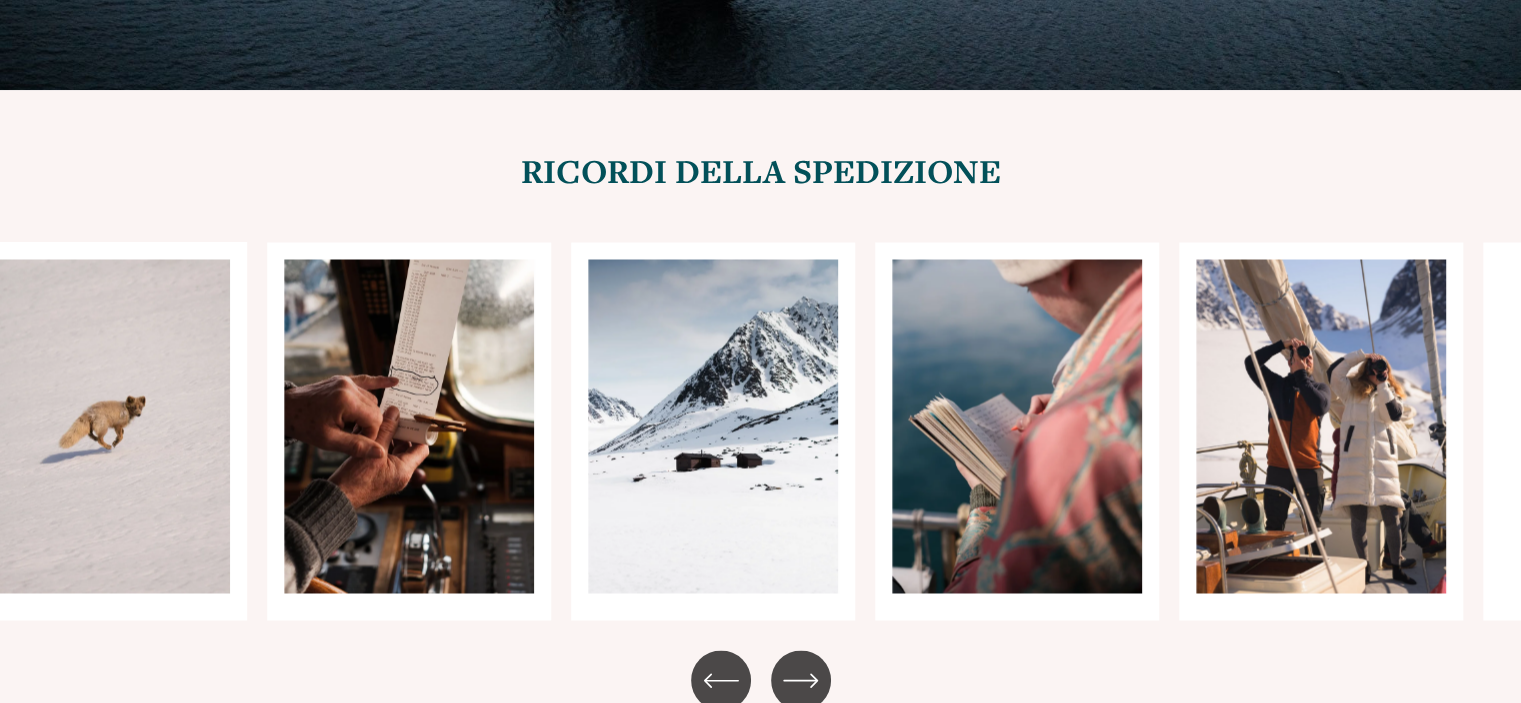 drag, startPoint x: 1050, startPoint y: 348, endPoint x: 722, endPoint y: 359, distance: 328.1844 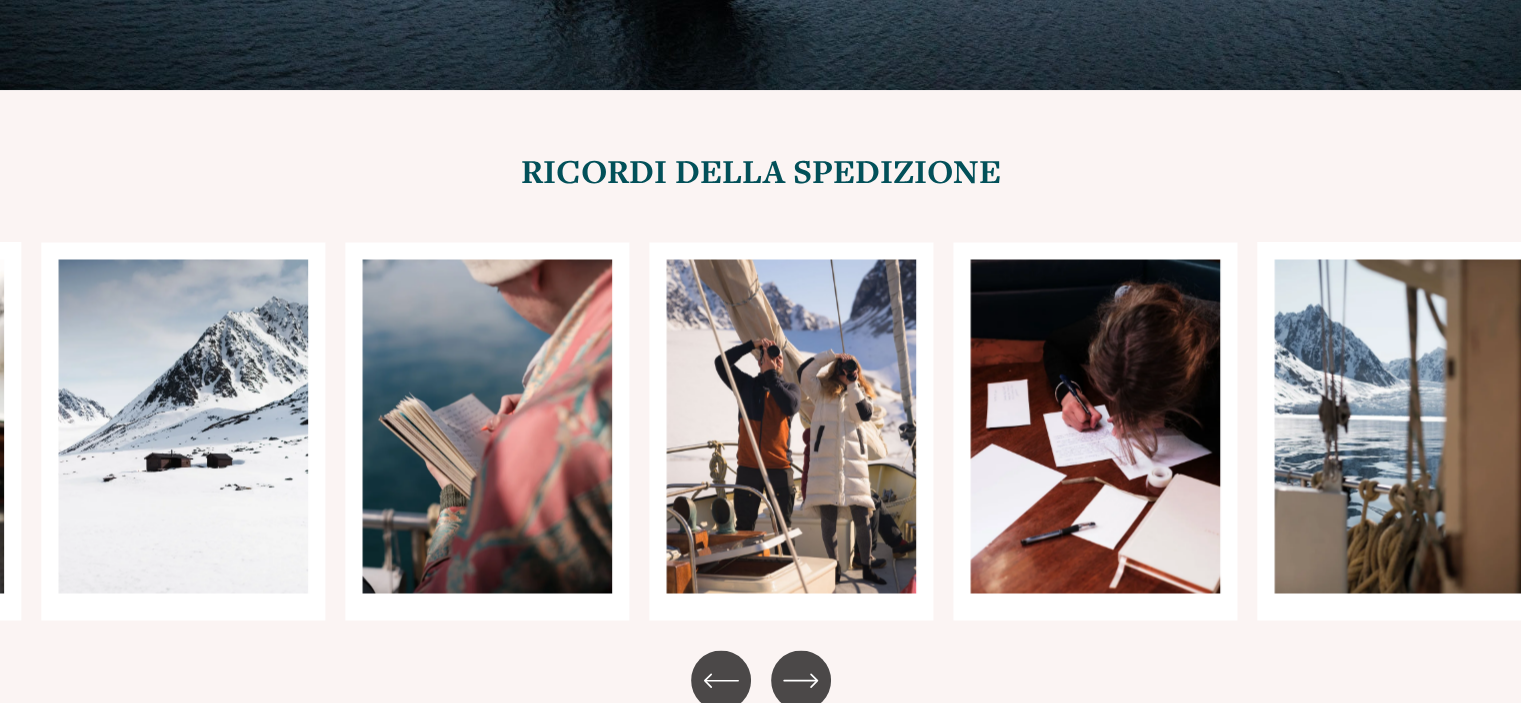 drag, startPoint x: 1114, startPoint y: 376, endPoint x: 902, endPoint y: 363, distance: 212.39821 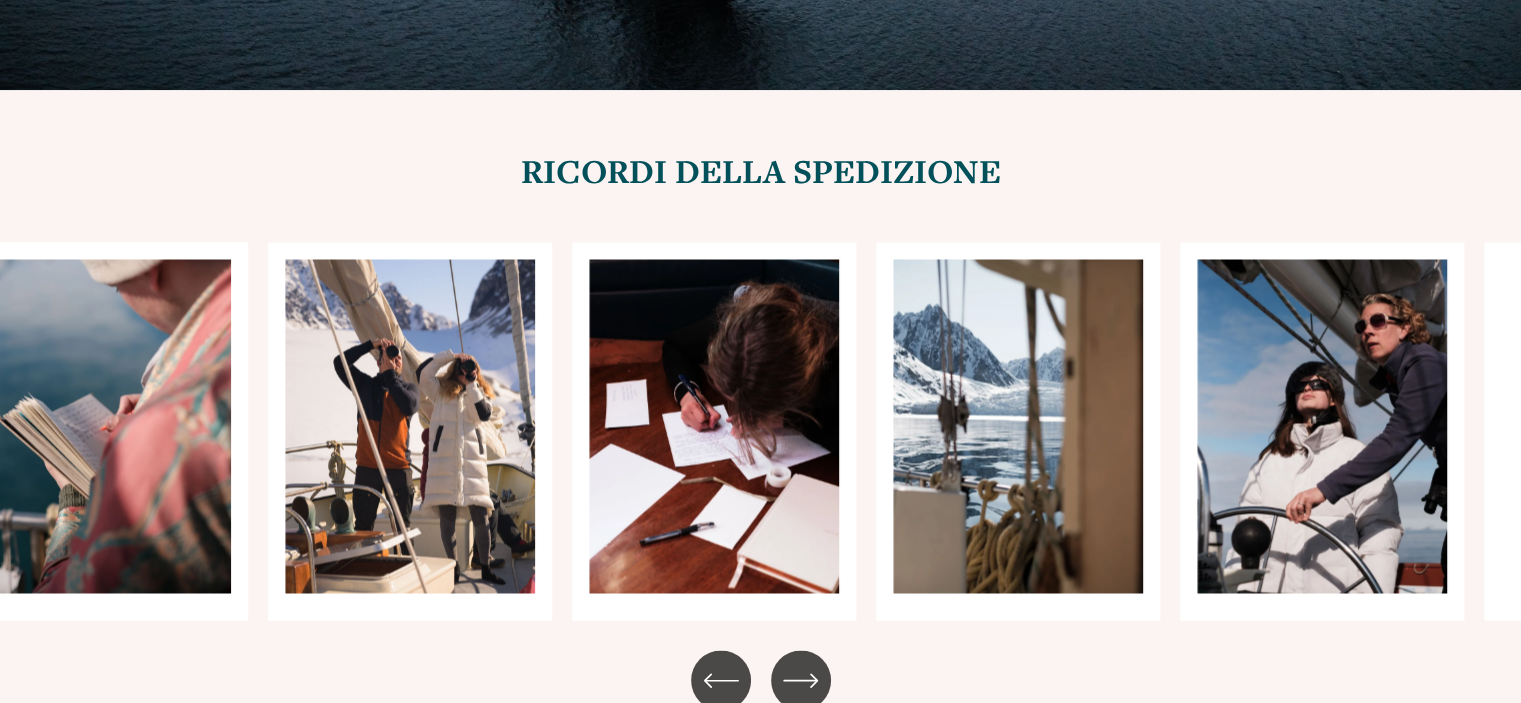 drag, startPoint x: 1116, startPoint y: 372, endPoint x: 877, endPoint y: 371, distance: 239.00209 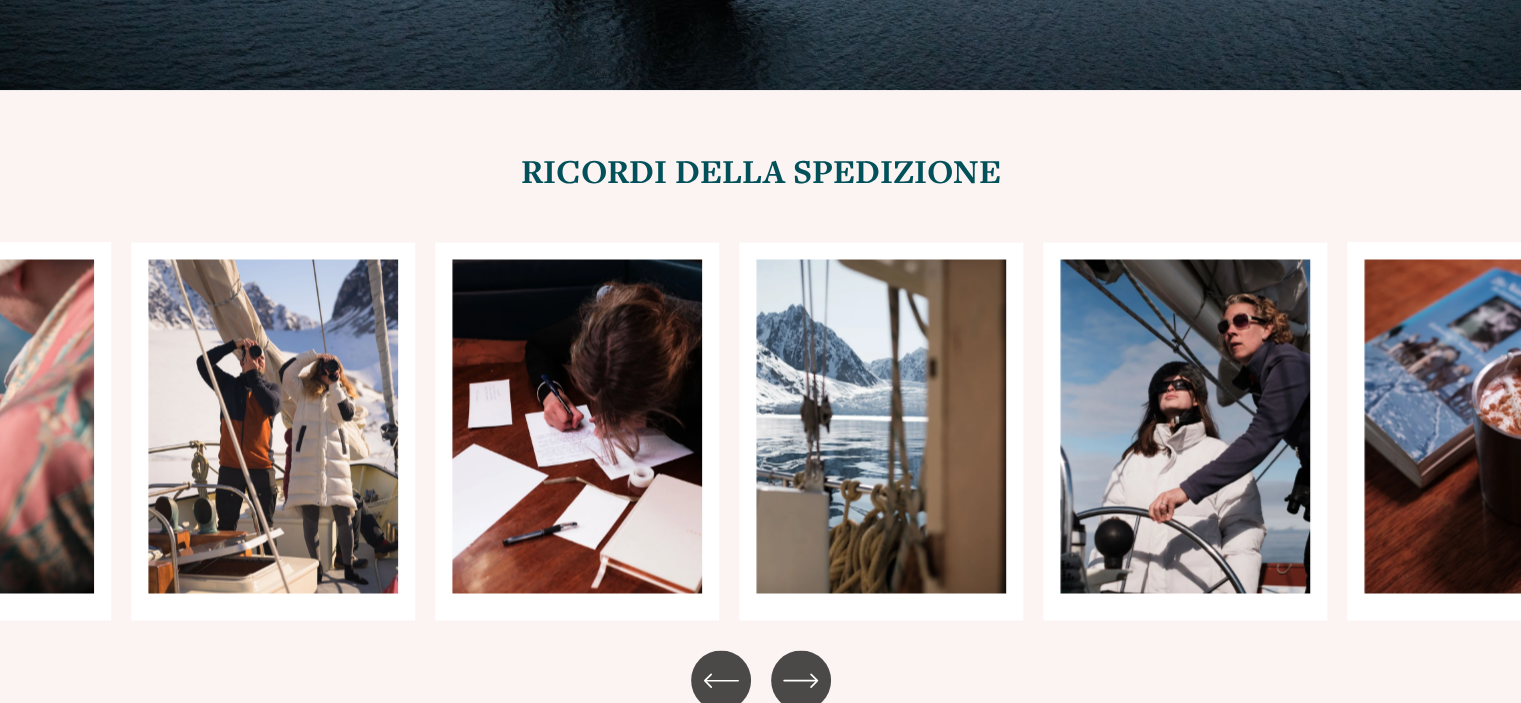 drag, startPoint x: 1143, startPoint y: 383, endPoint x: 786, endPoint y: 357, distance: 357.94553 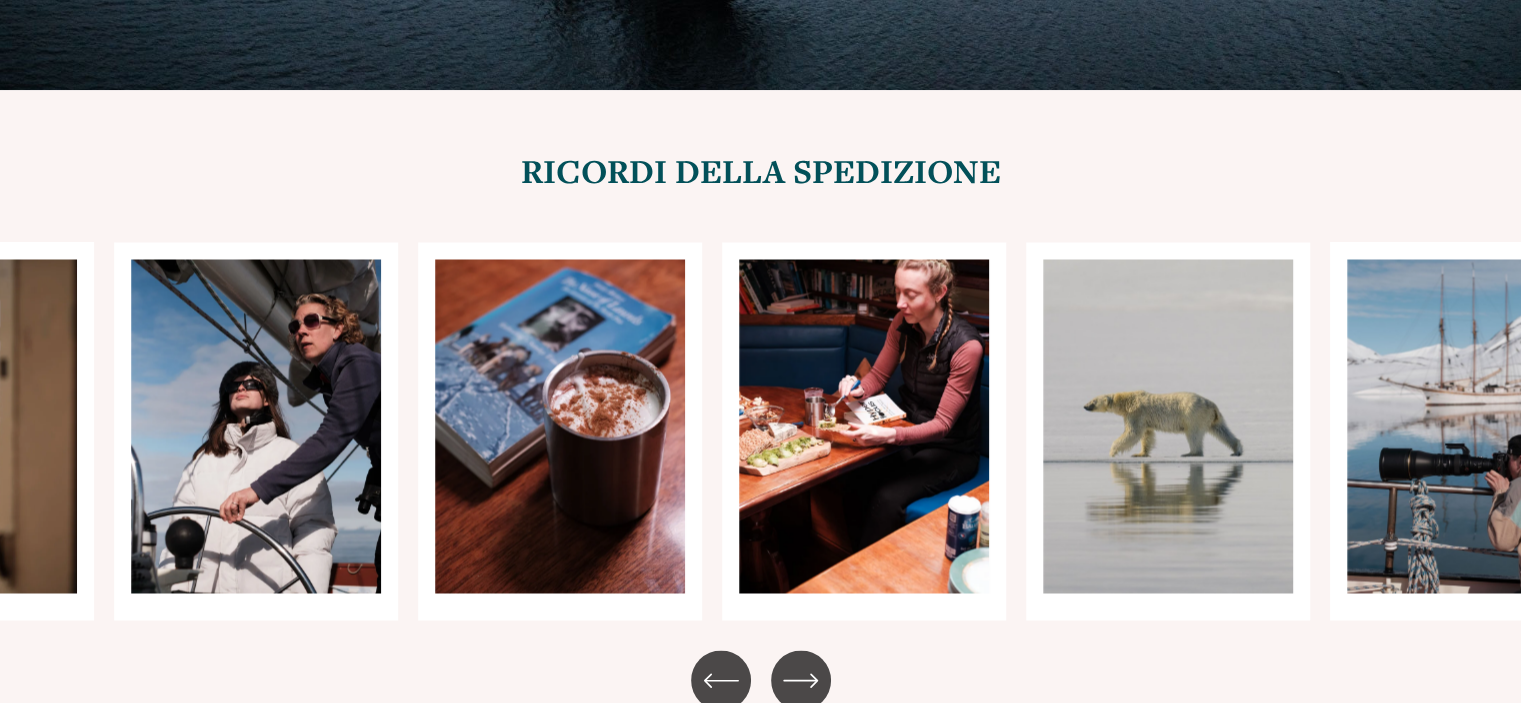 drag, startPoint x: 998, startPoint y: 371, endPoint x: 661, endPoint y: 361, distance: 337.14835 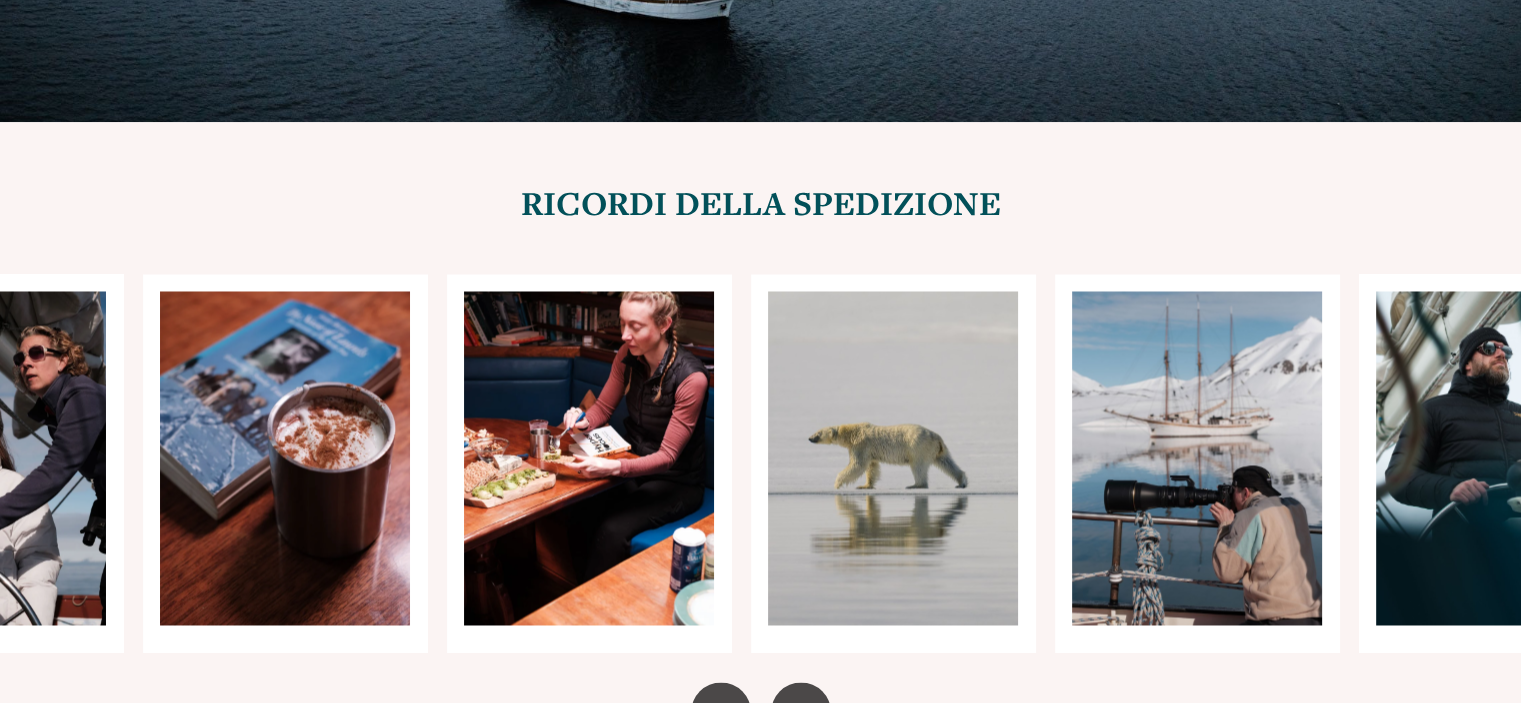 scroll, scrollTop: 11100, scrollLeft: 0, axis: vertical 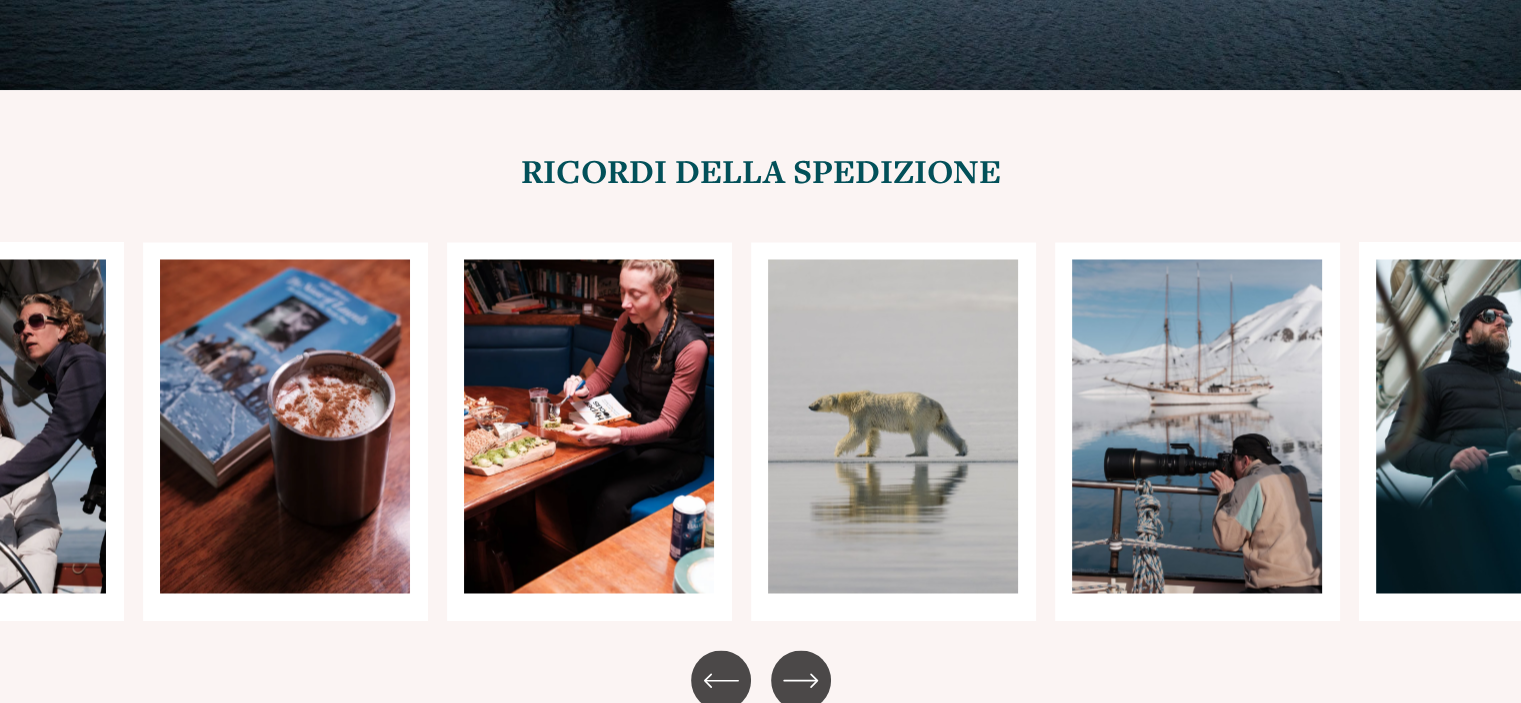 click 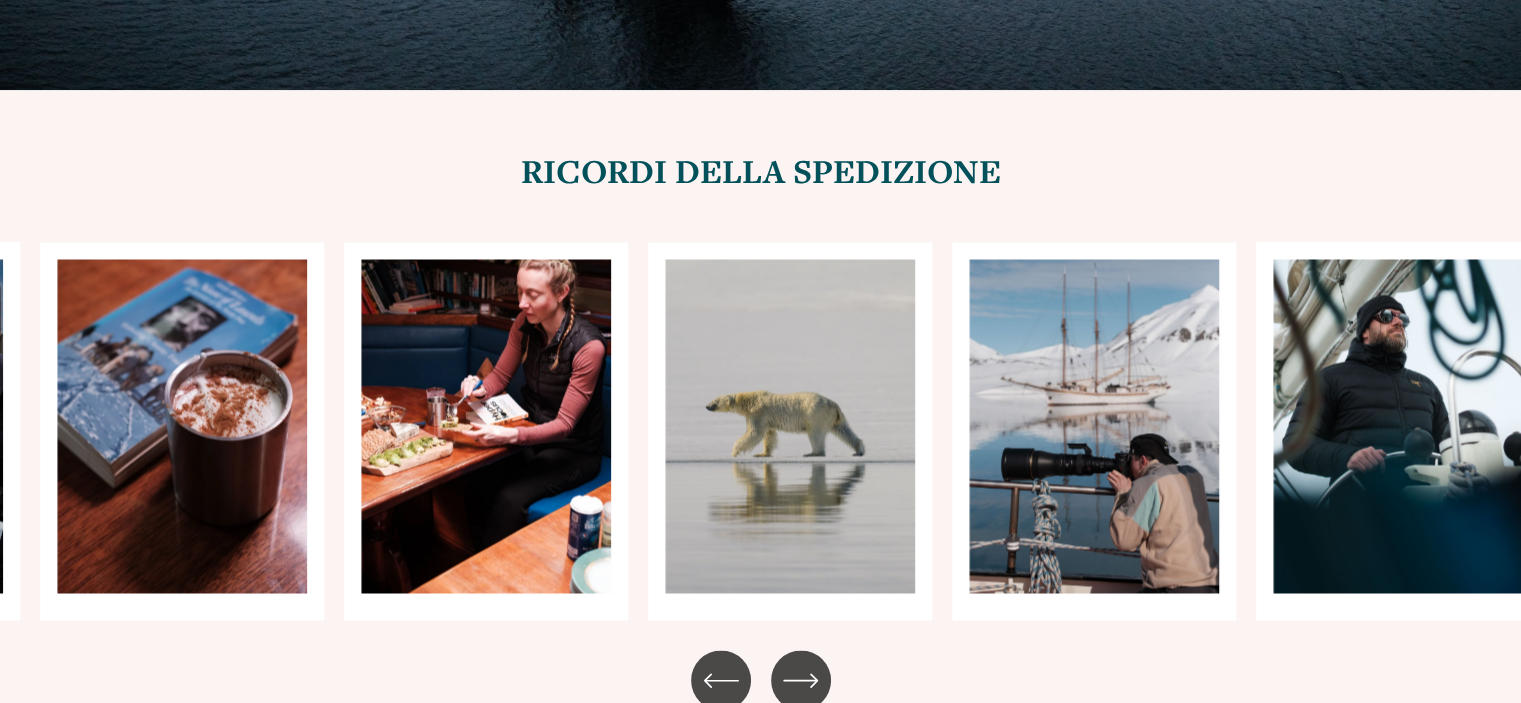 drag, startPoint x: 800, startPoint y: 387, endPoint x: 655, endPoint y: 376, distance: 145.41664 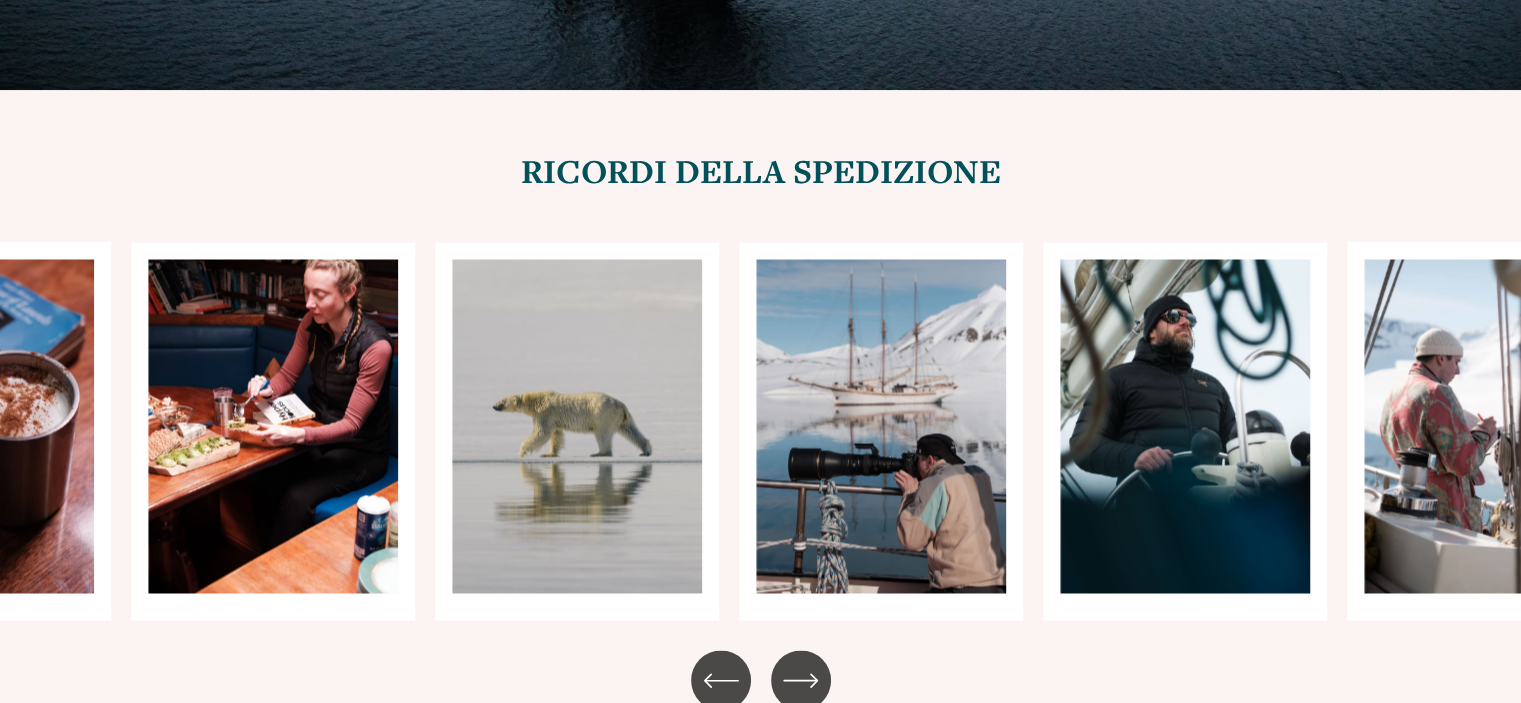 click 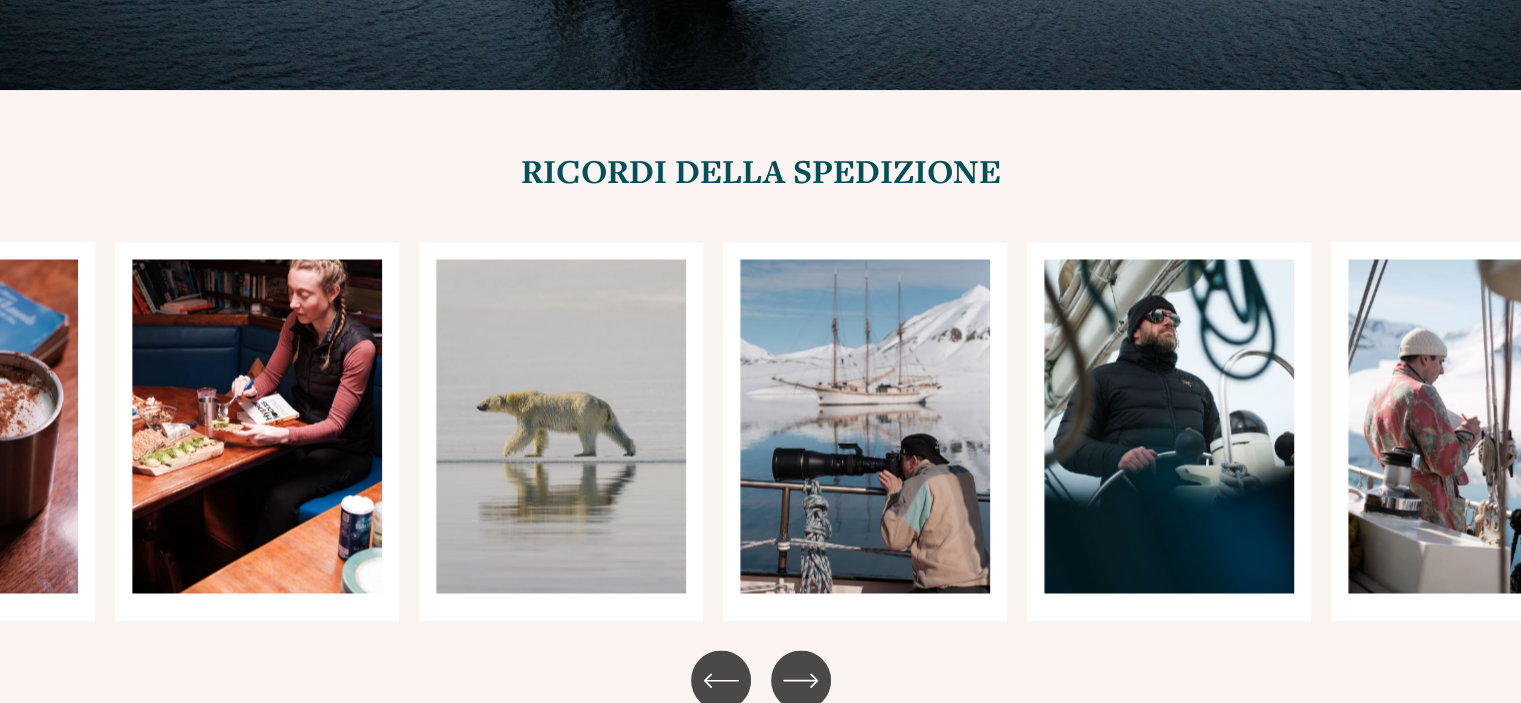 drag, startPoint x: 1151, startPoint y: 374, endPoint x: 977, endPoint y: 358, distance: 174.73409 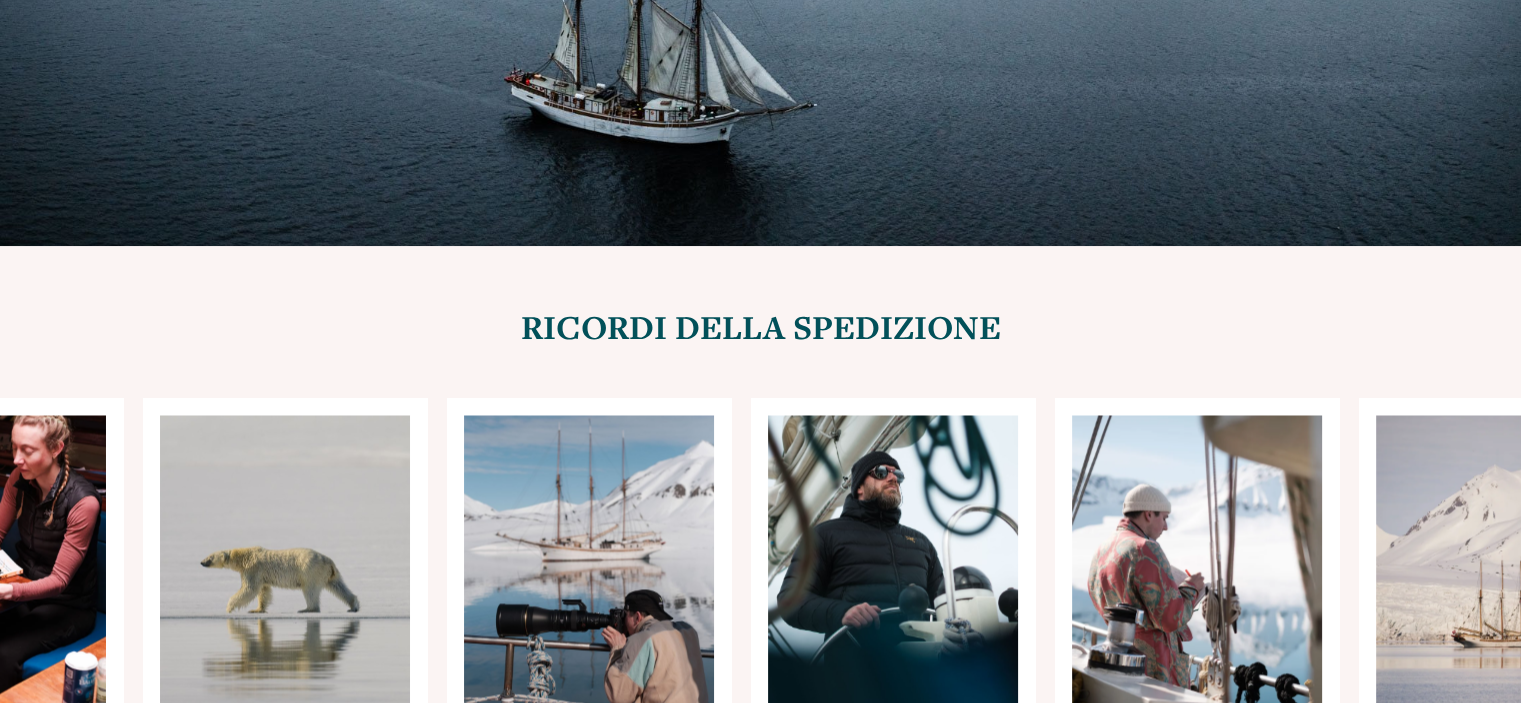 scroll, scrollTop: 11100, scrollLeft: 0, axis: vertical 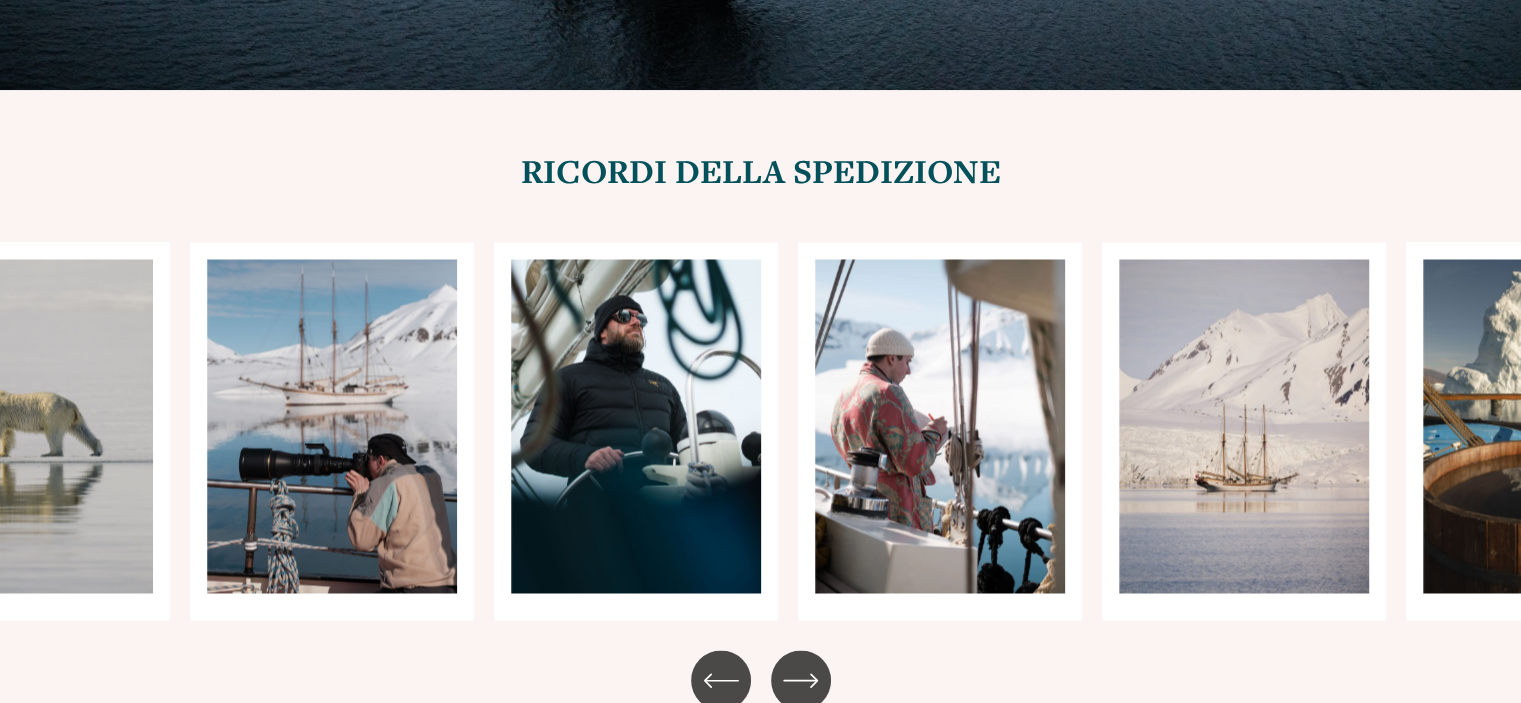 drag, startPoint x: 1166, startPoint y: 361, endPoint x: 880, endPoint y: 333, distance: 287.36737 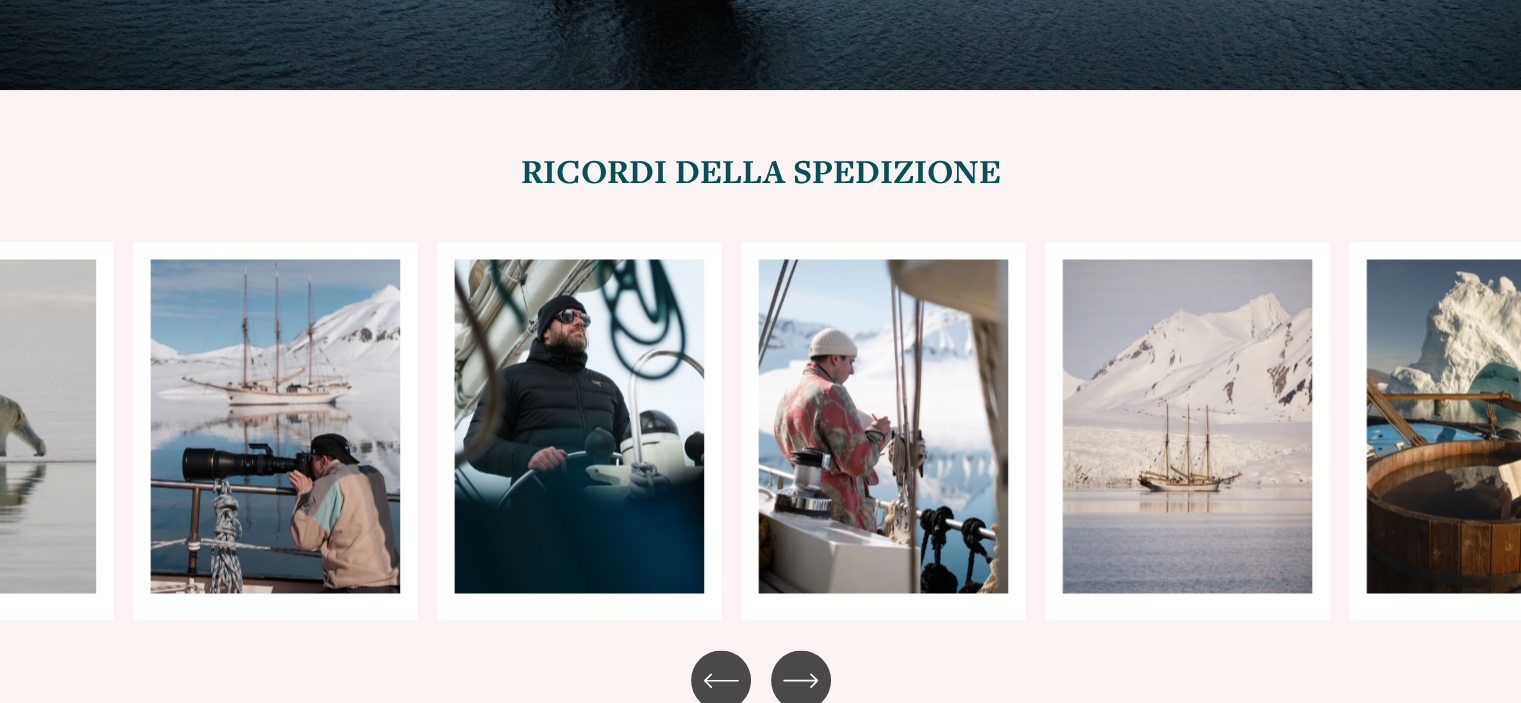 drag, startPoint x: 1157, startPoint y: 380, endPoint x: 780, endPoint y: 333, distance: 379.91843 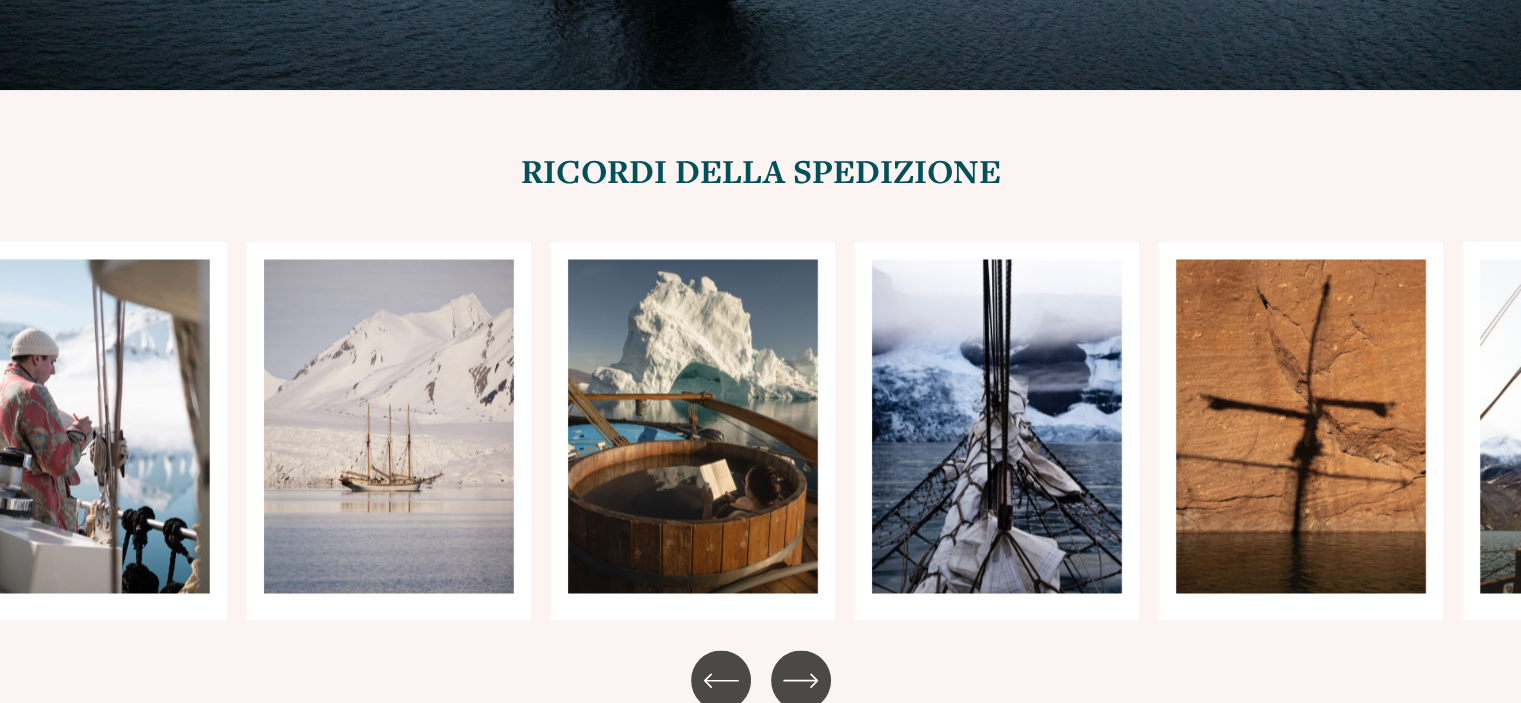 drag, startPoint x: 992, startPoint y: 367, endPoint x: 753, endPoint y: 350, distance: 239.60384 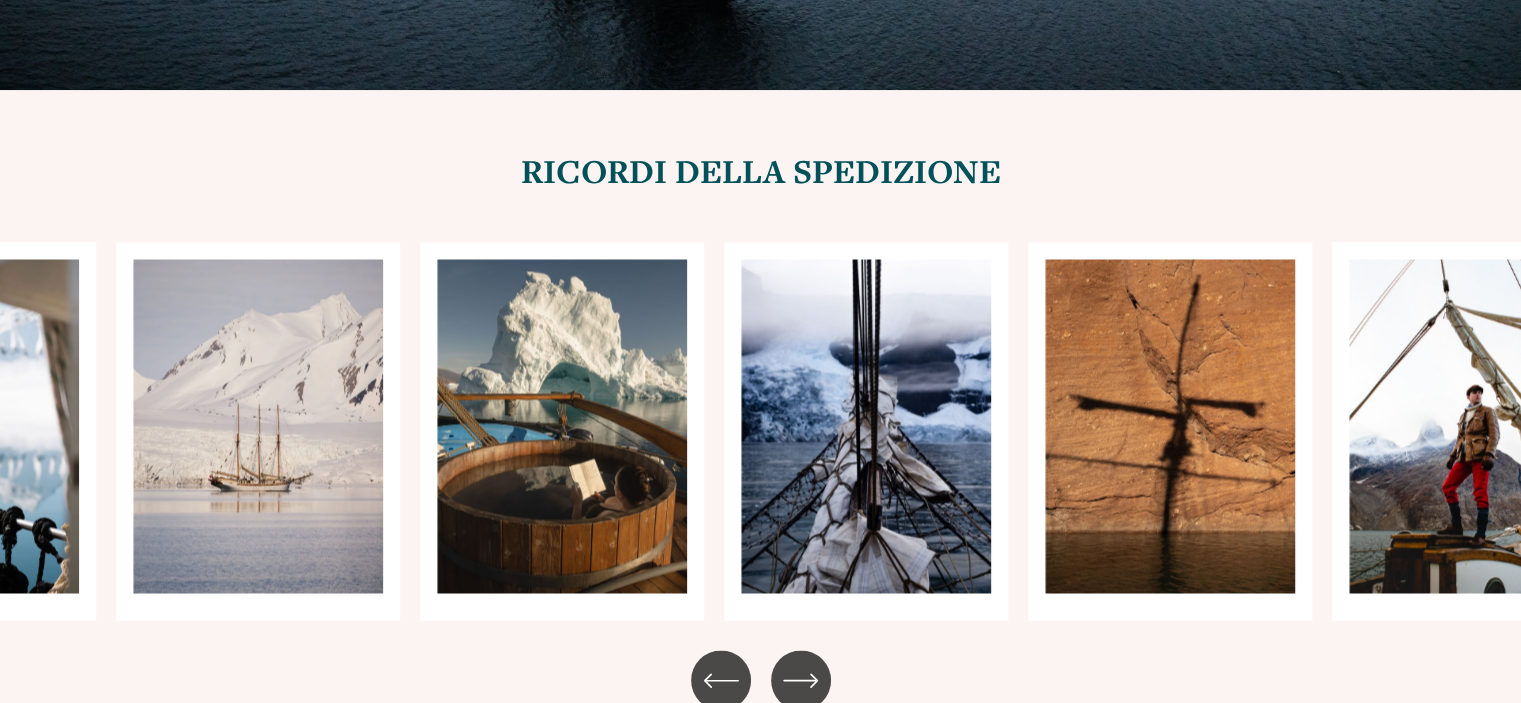 drag, startPoint x: 903, startPoint y: 370, endPoint x: 584, endPoint y: 325, distance: 322.15836 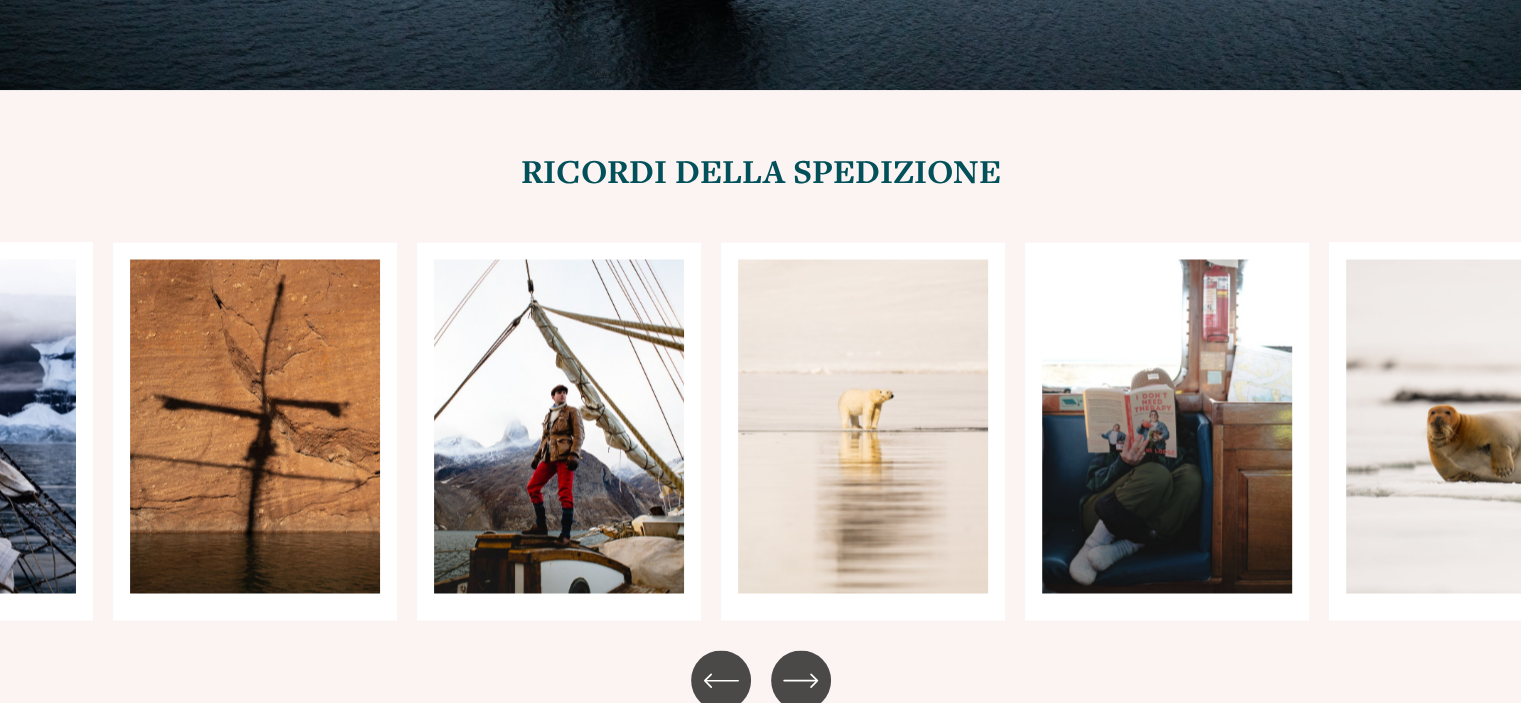drag, startPoint x: 917, startPoint y: 377, endPoint x: 608, endPoint y: 334, distance: 311.97757 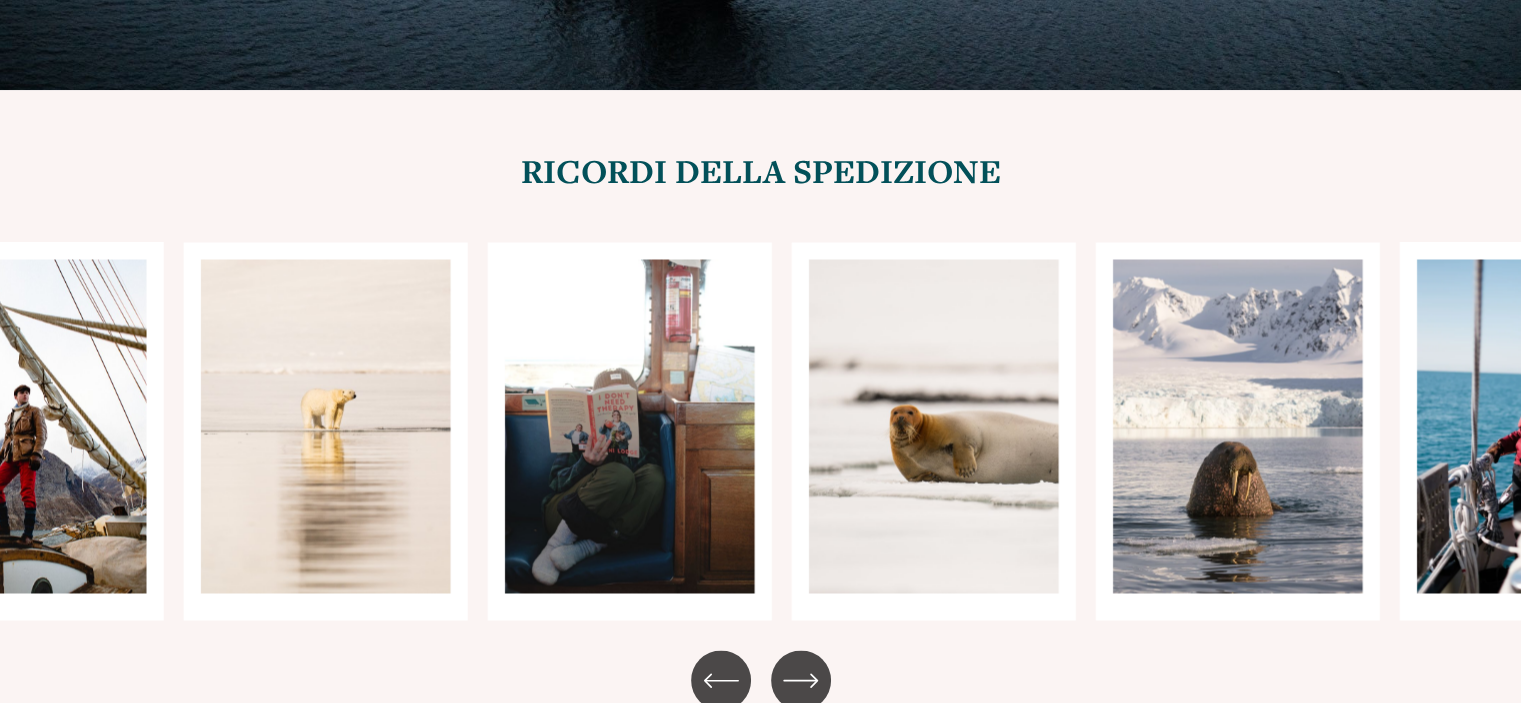 drag, startPoint x: 889, startPoint y: 377, endPoint x: 579, endPoint y: 340, distance: 312.20026 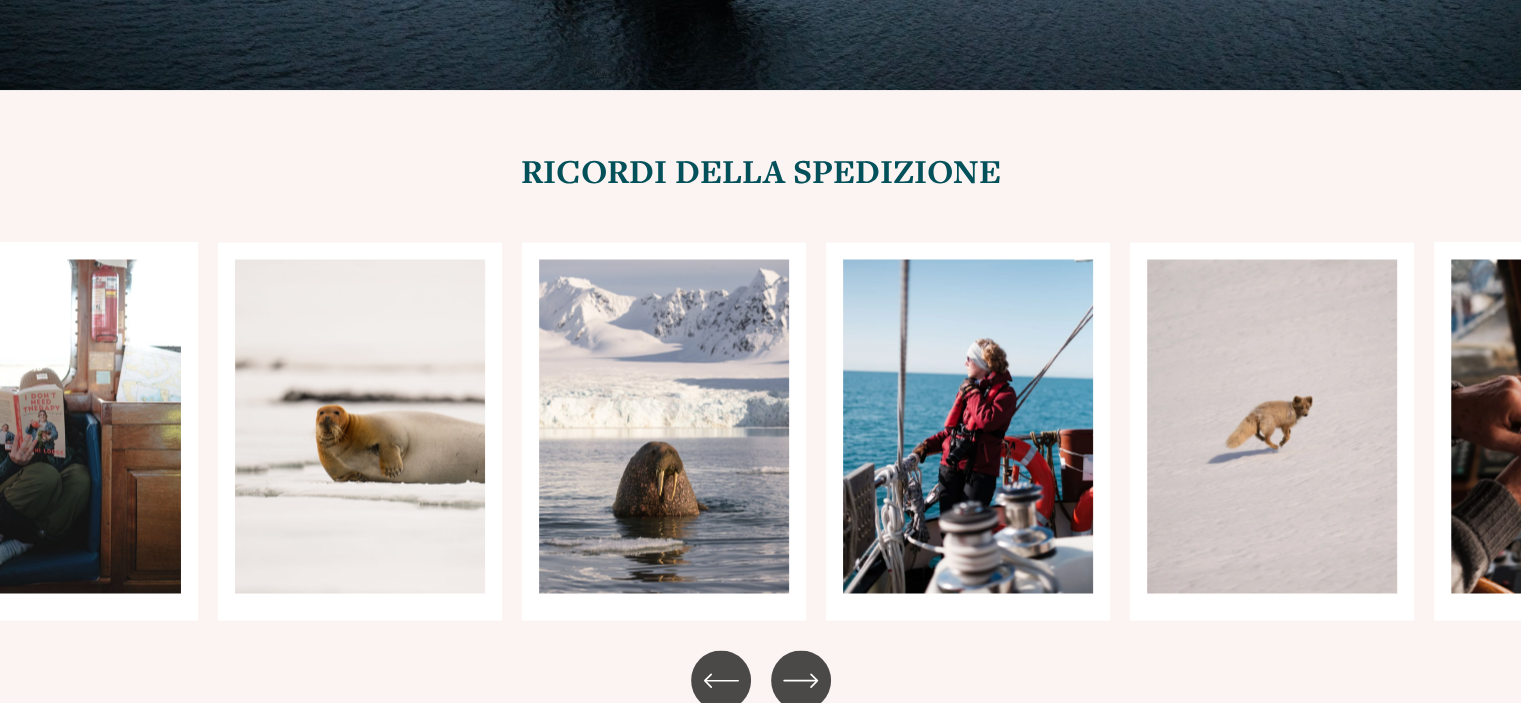 drag, startPoint x: 851, startPoint y: 365, endPoint x: 663, endPoint y: 339, distance: 189.78935 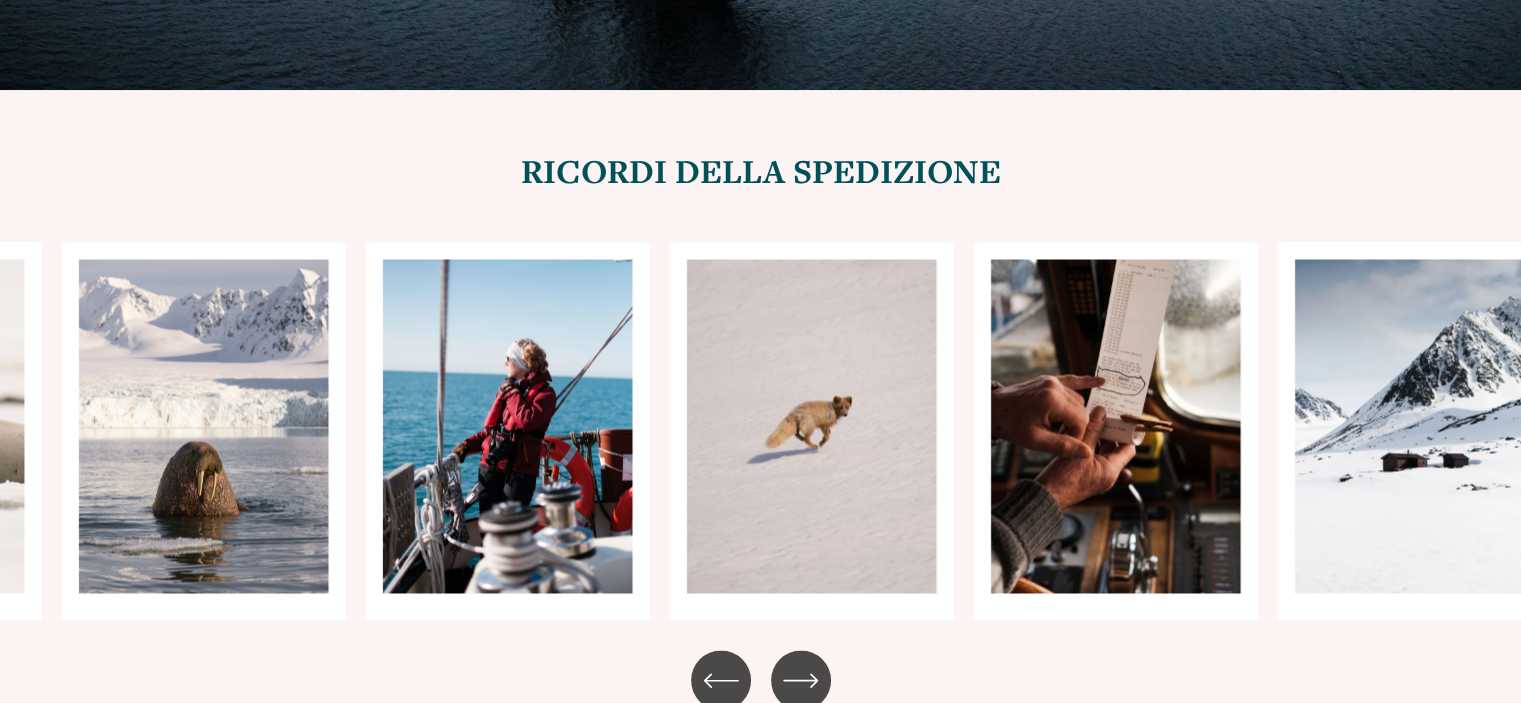 drag, startPoint x: 942, startPoint y: 375, endPoint x: 489, endPoint y: 334, distance: 454.85162 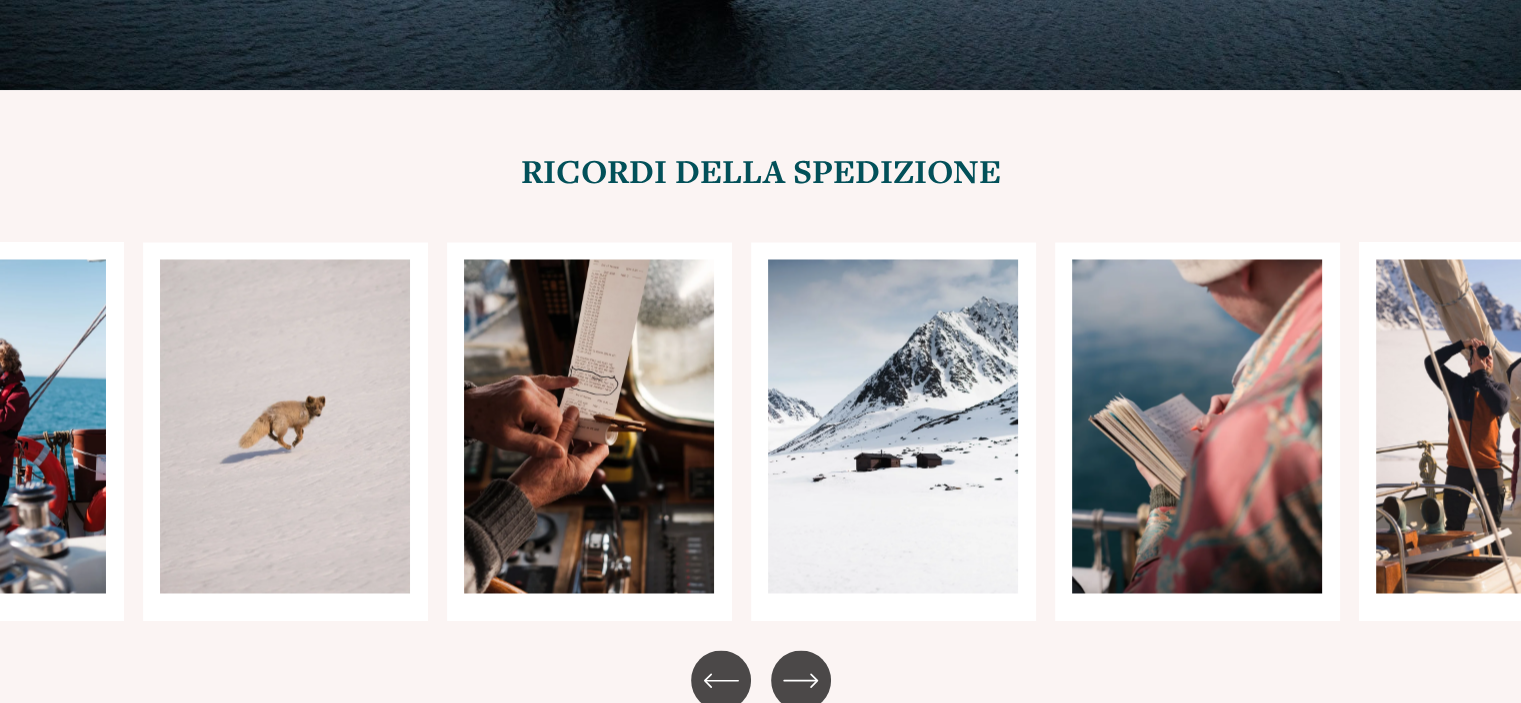 drag, startPoint x: 832, startPoint y: 371, endPoint x: 634, endPoint y: 349, distance: 199.21848 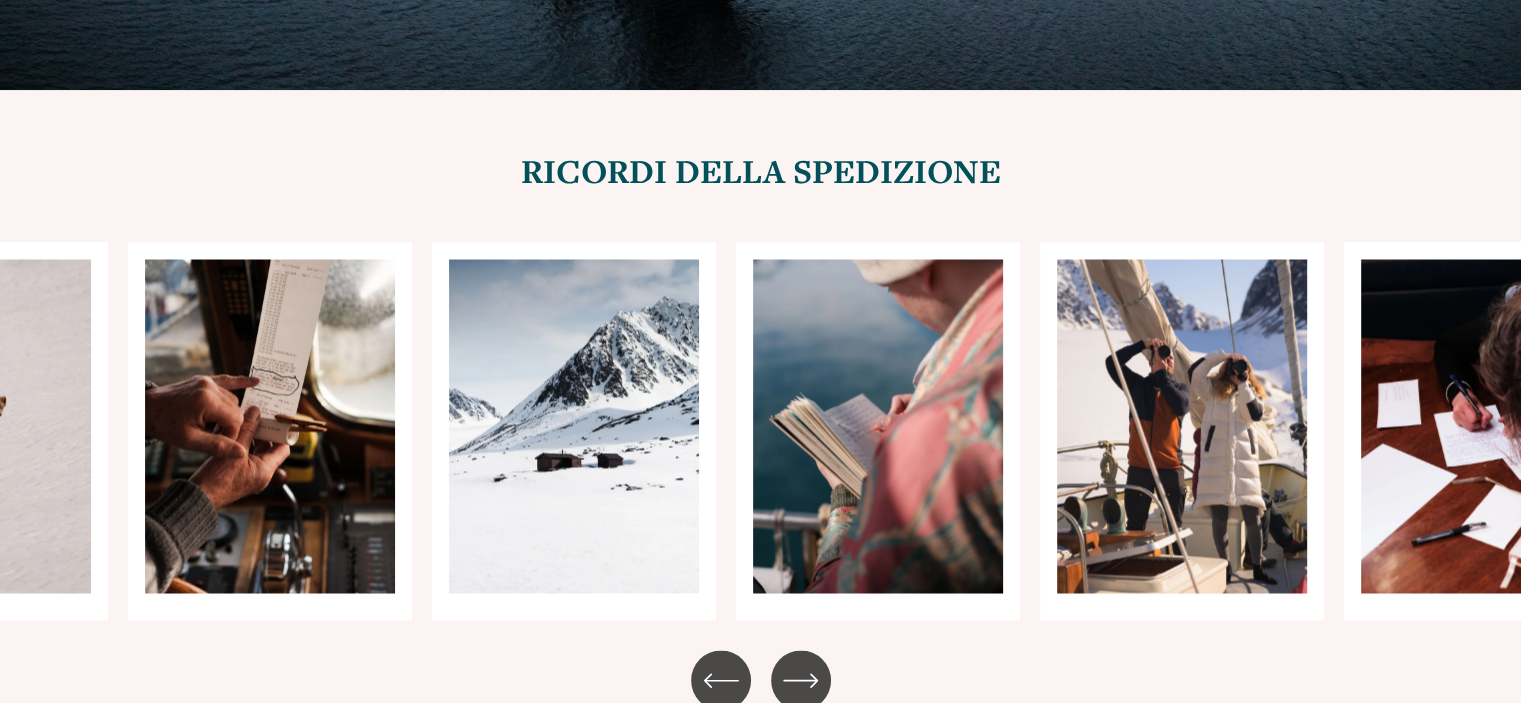 drag, startPoint x: 842, startPoint y: 374, endPoint x: 368, endPoint y: 307, distance: 478.71182 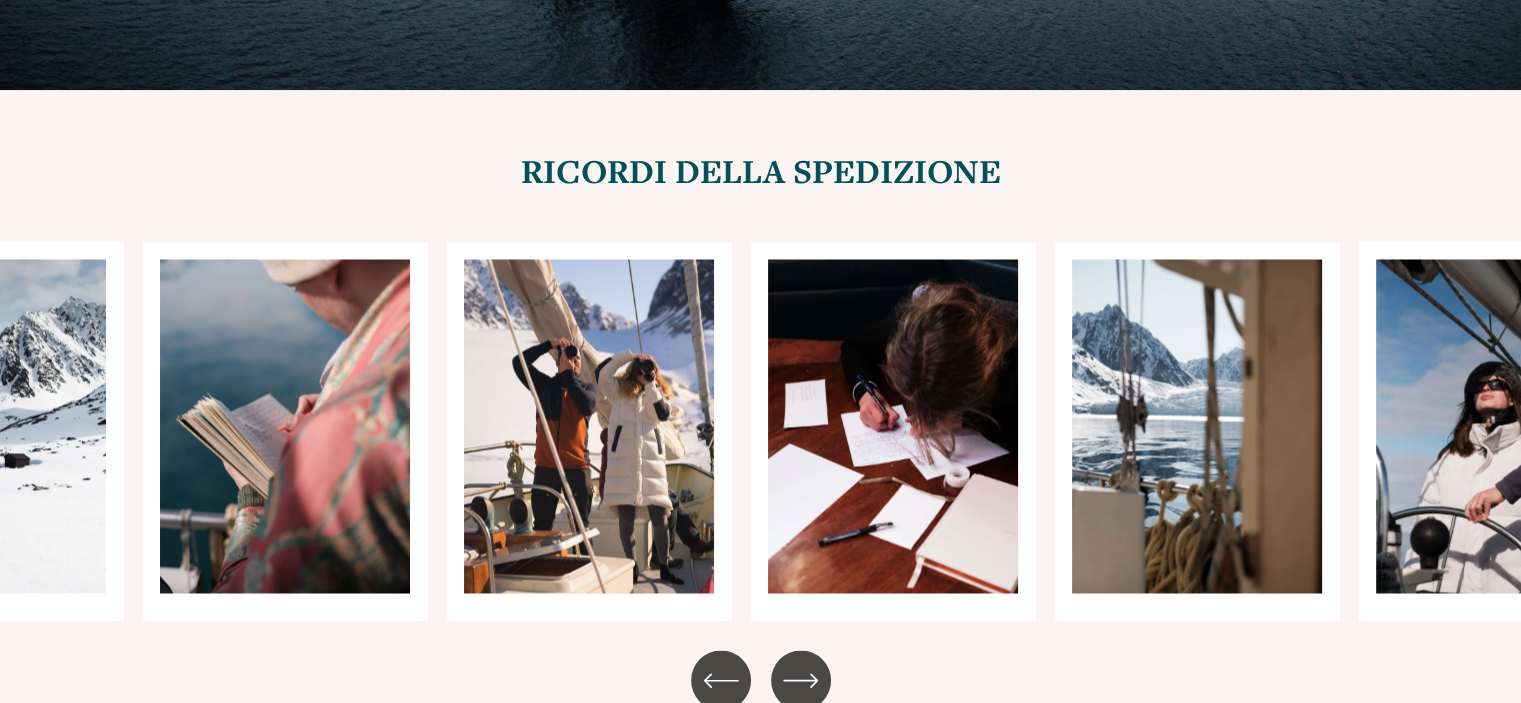 drag, startPoint x: 820, startPoint y: 390, endPoint x: 290, endPoint y: 304, distance: 536.932 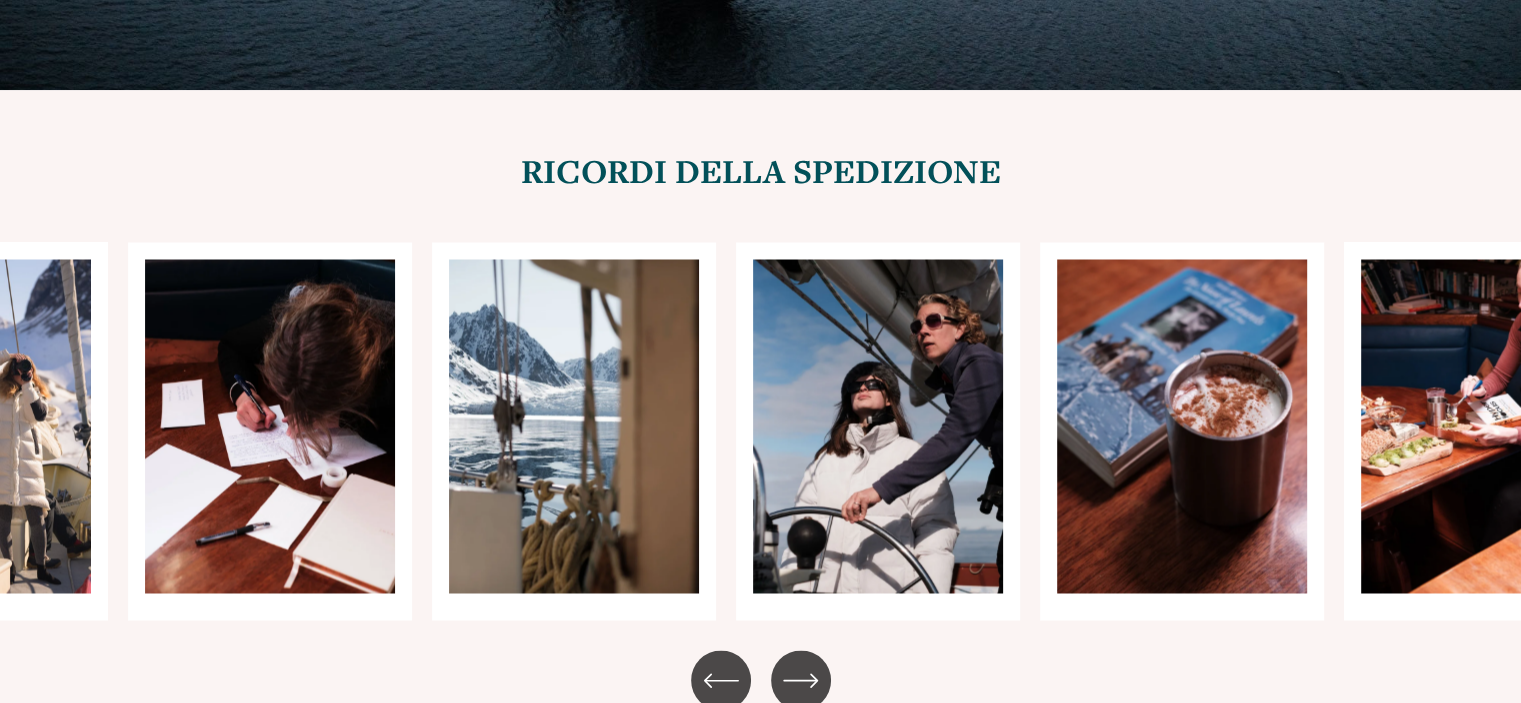 drag, startPoint x: 1026, startPoint y: 369, endPoint x: 306, endPoint y: 259, distance: 728.3543 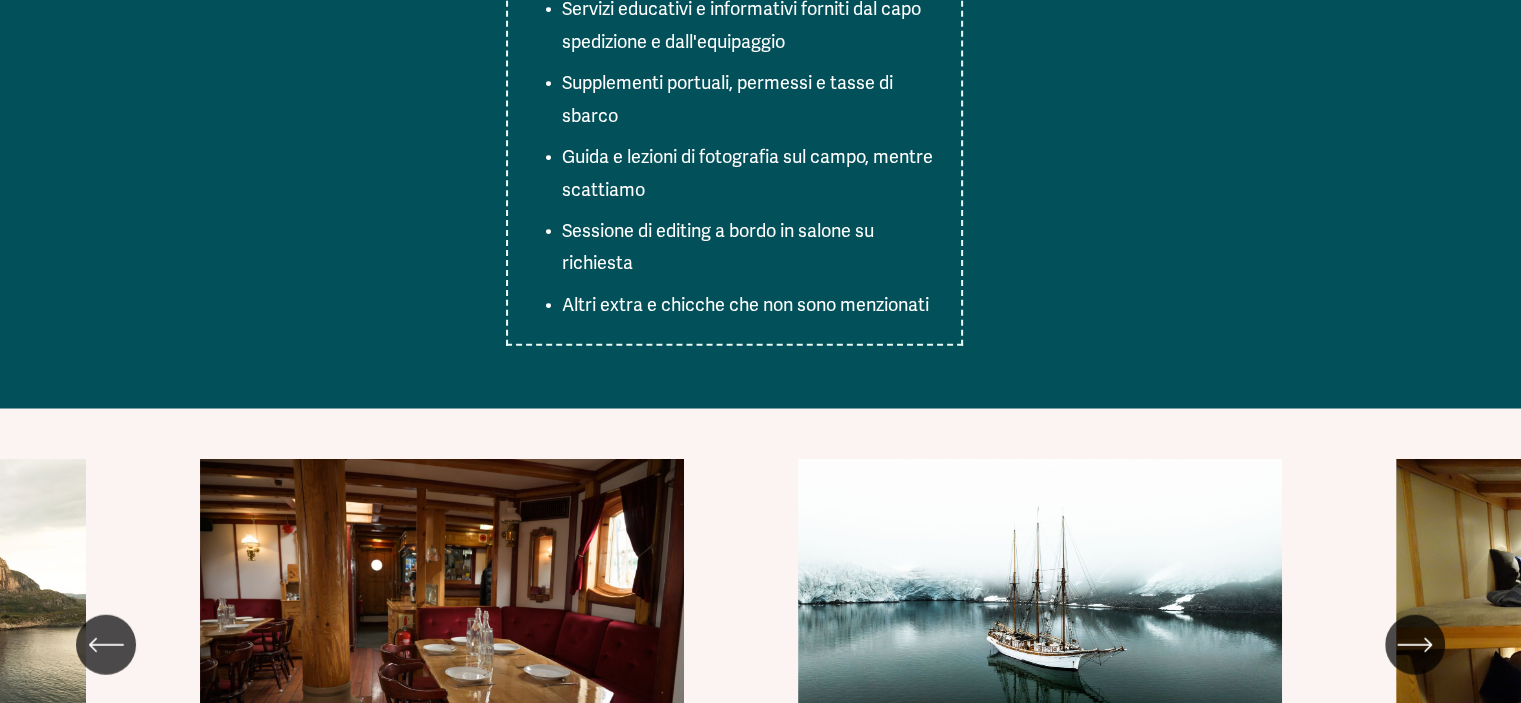 scroll, scrollTop: 13000, scrollLeft: 0, axis: vertical 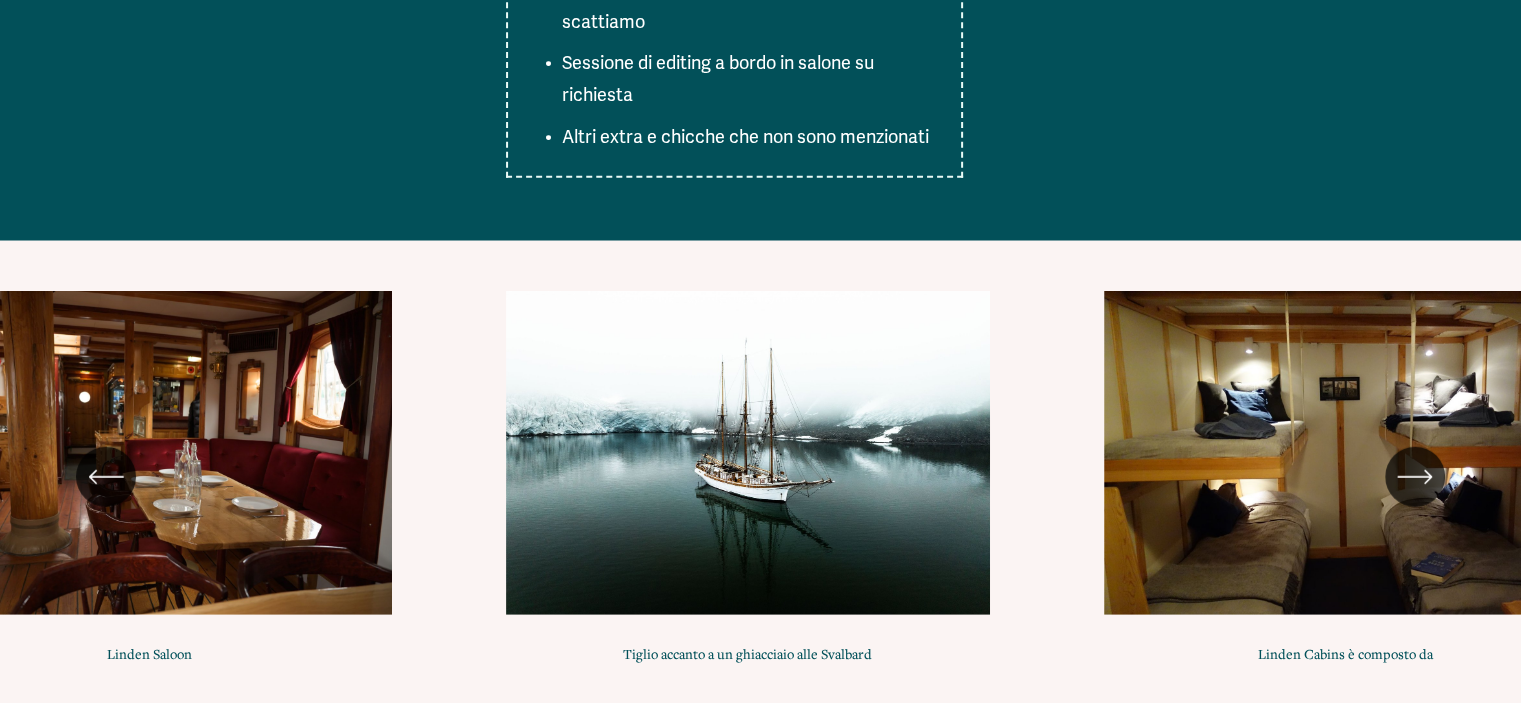 drag, startPoint x: 1074, startPoint y: 384, endPoint x: 646, endPoint y: 454, distance: 433.68652 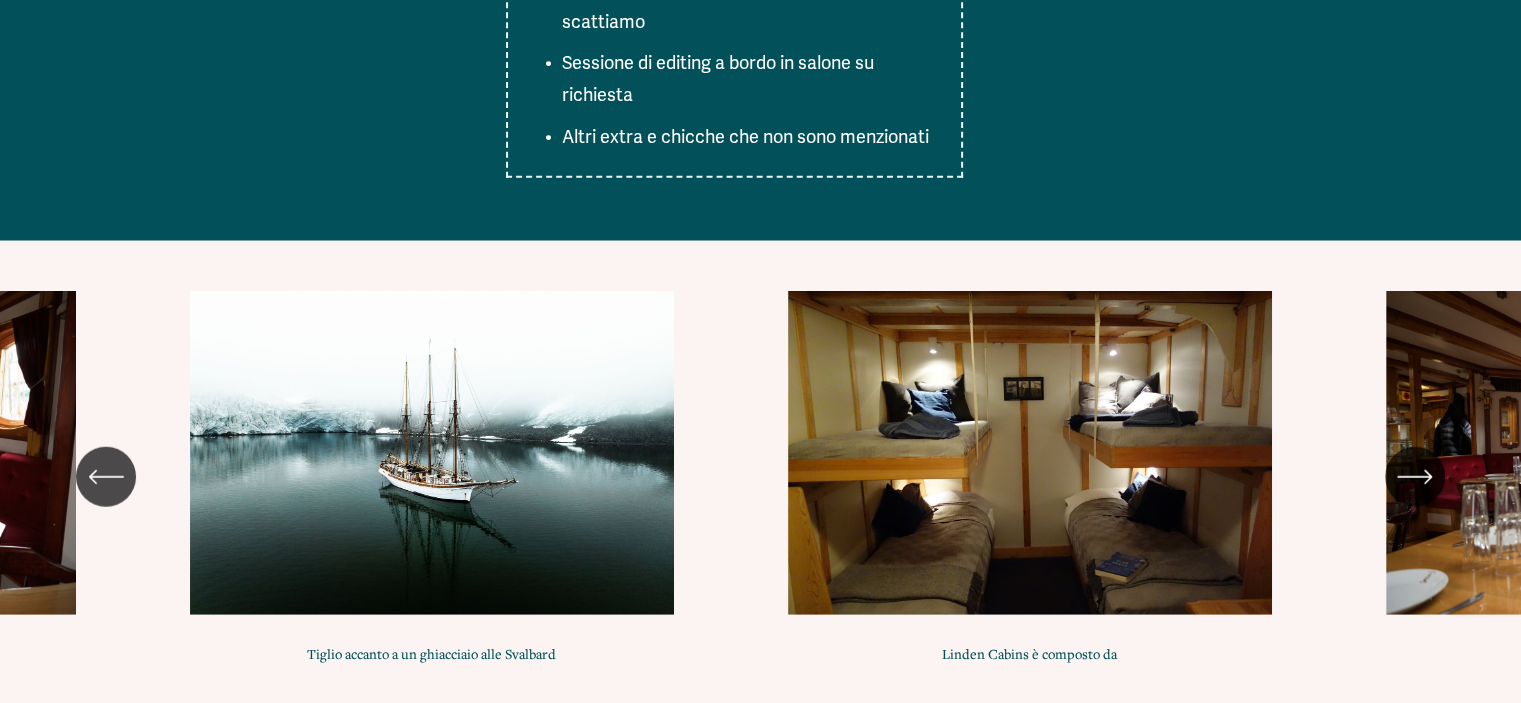 drag, startPoint x: 921, startPoint y: 434, endPoint x: 609, endPoint y: 451, distance: 312.4628 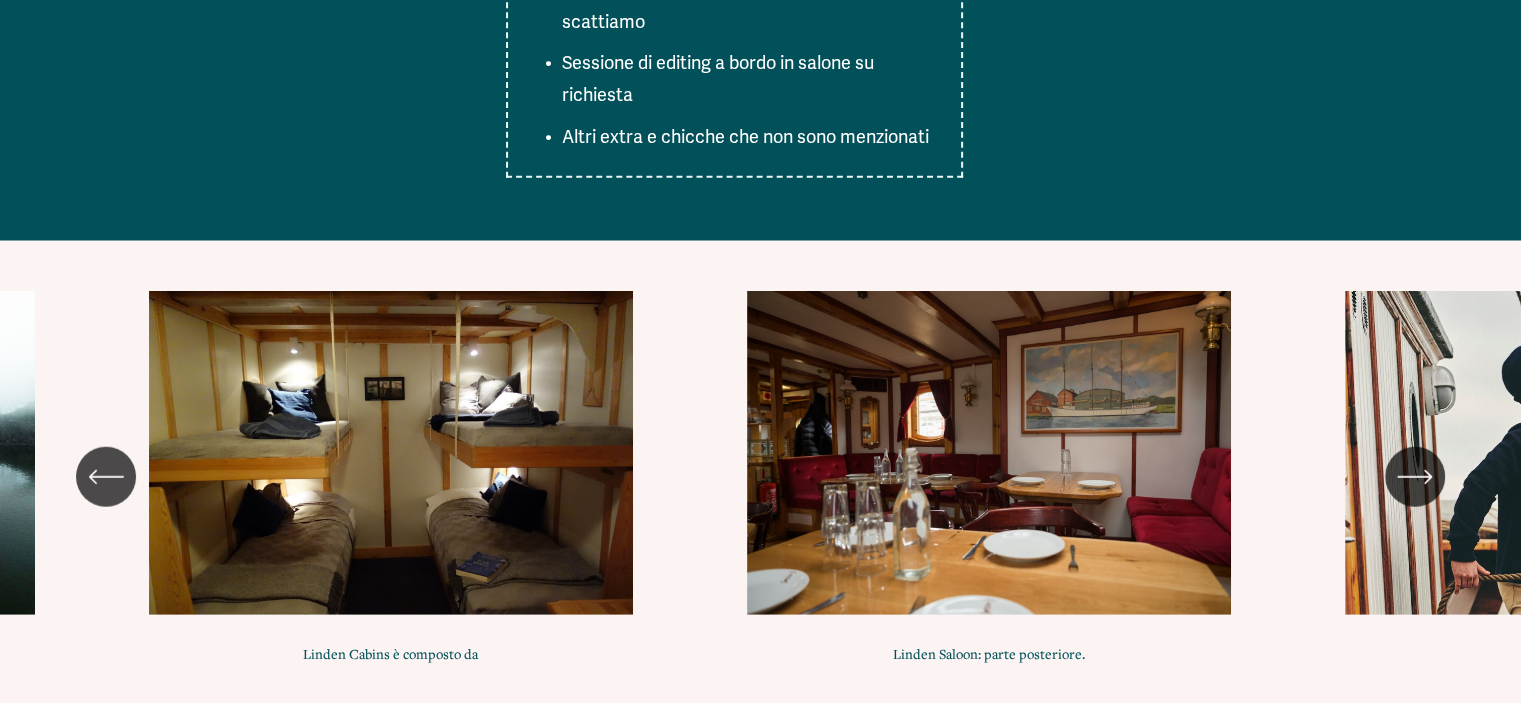 drag, startPoint x: 980, startPoint y: 442, endPoint x: 858, endPoint y: 454, distance: 122.588745 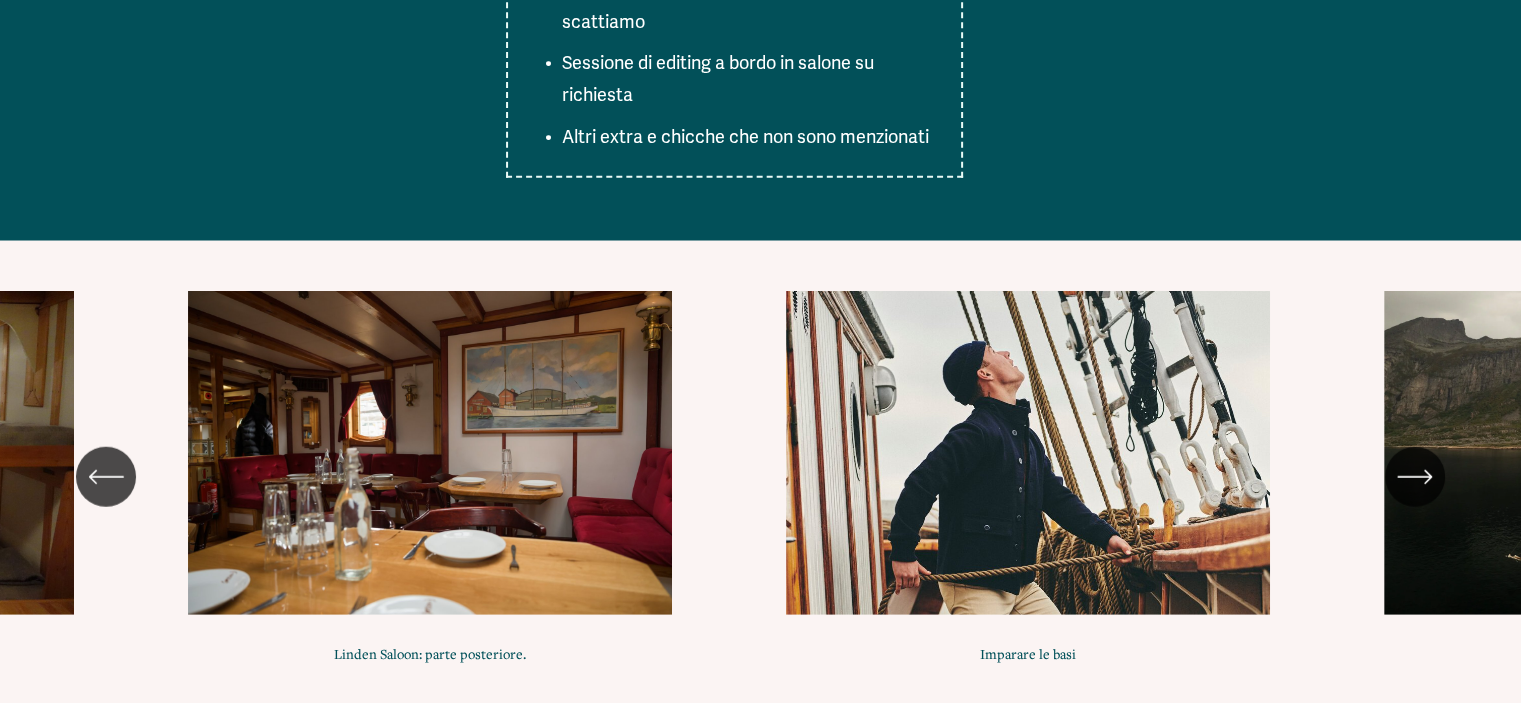 drag, startPoint x: 1086, startPoint y: 429, endPoint x: 744, endPoint y: 453, distance: 342.84106 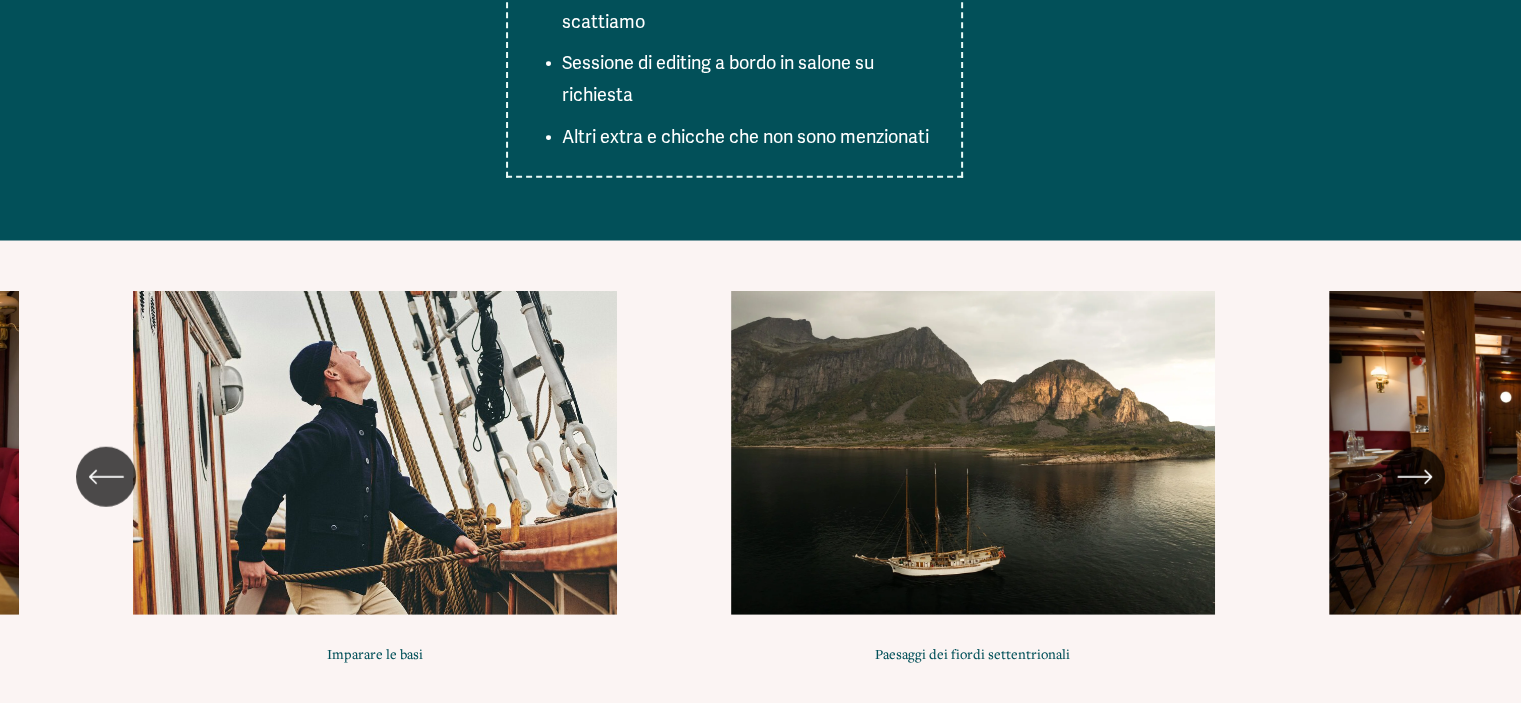 drag, startPoint x: 997, startPoint y: 440, endPoint x: 603, endPoint y: 449, distance: 394.10278 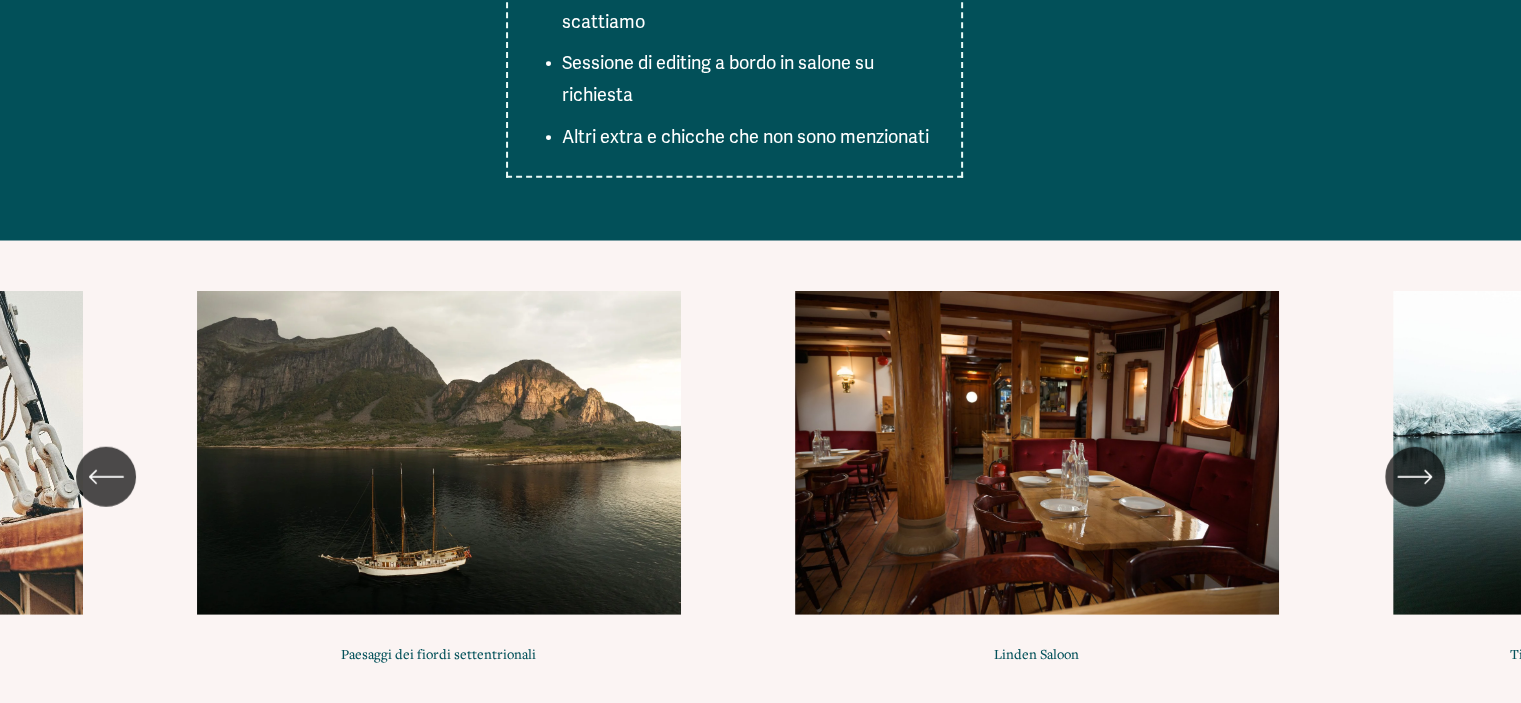 drag, startPoint x: 949, startPoint y: 440, endPoint x: 606, endPoint y: 441, distance: 343.00146 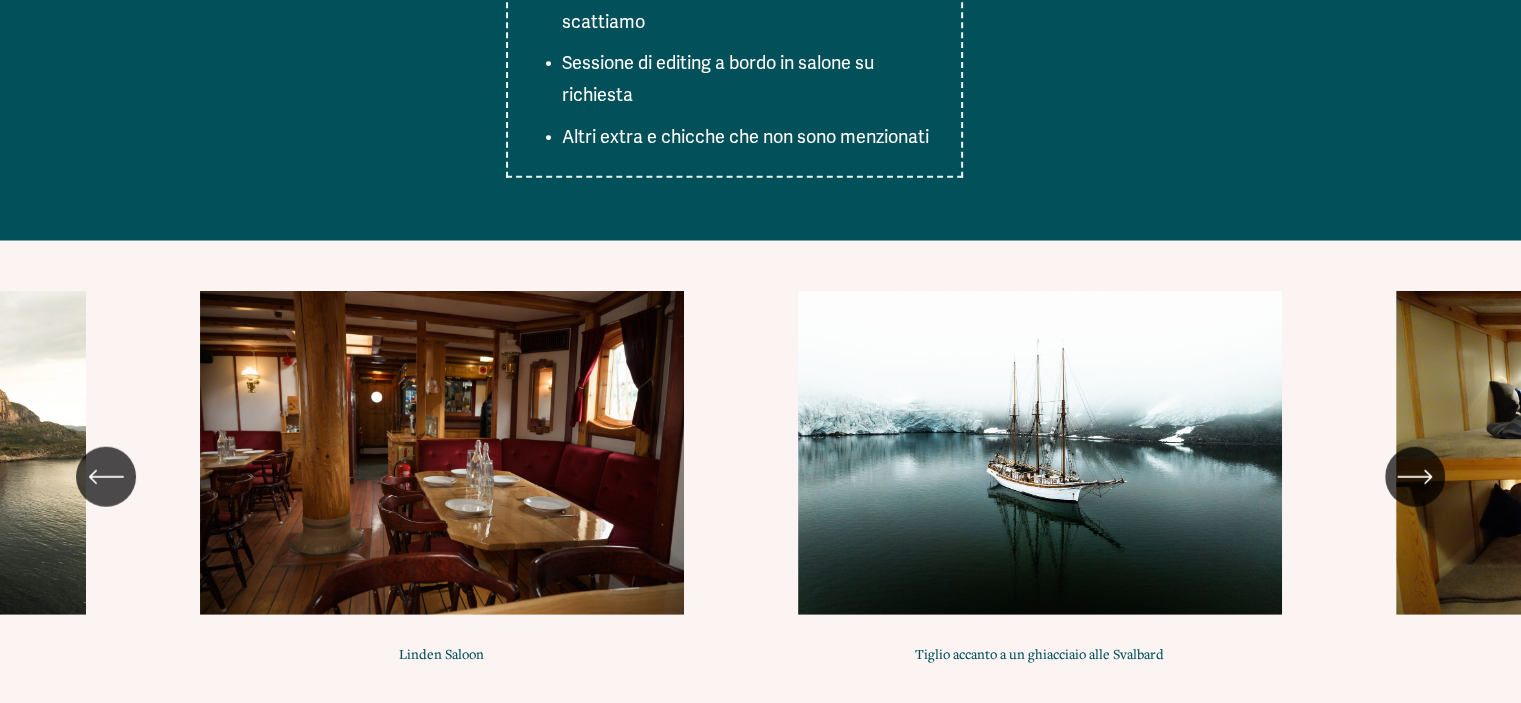 drag, startPoint x: 970, startPoint y: 431, endPoint x: 709, endPoint y: 431, distance: 261 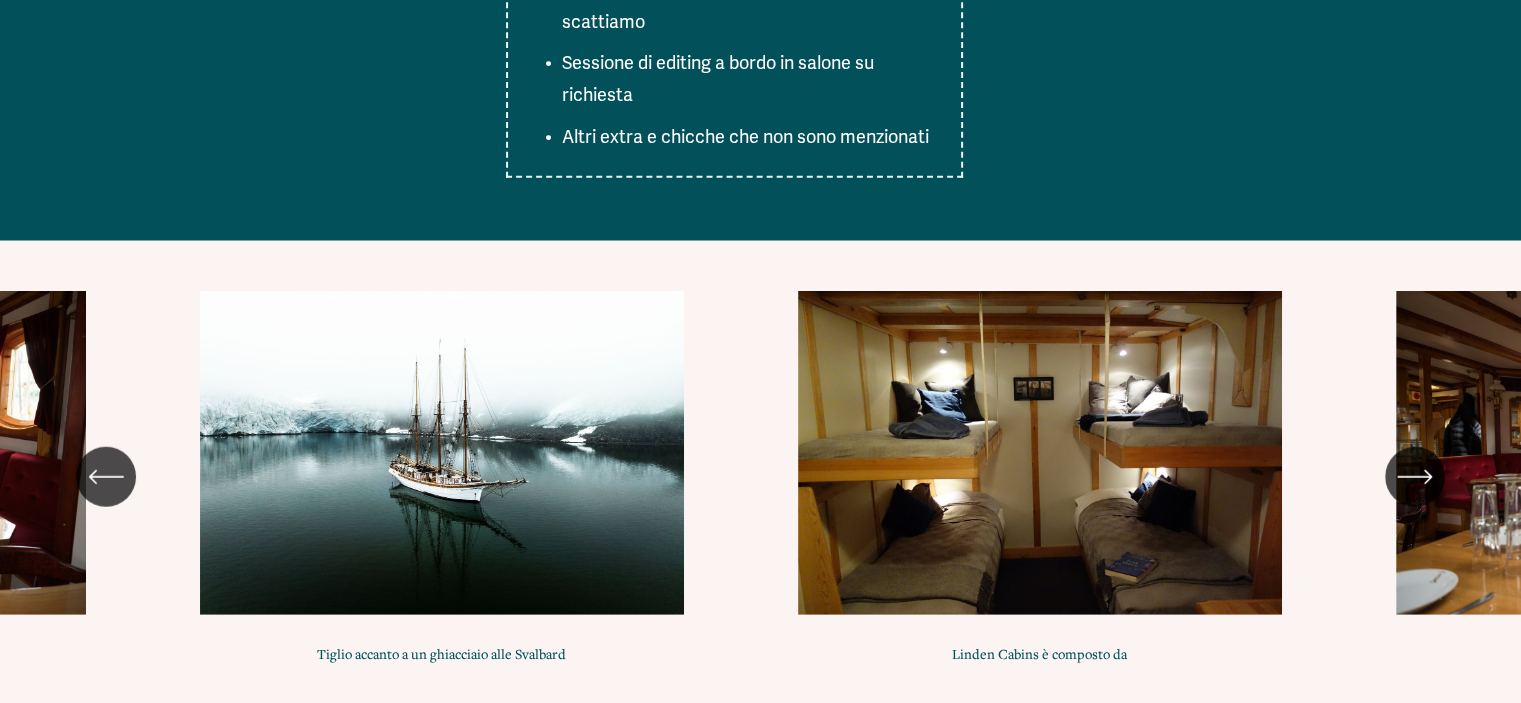 drag, startPoint x: 988, startPoint y: 429, endPoint x: 796, endPoint y: 430, distance: 192.00261 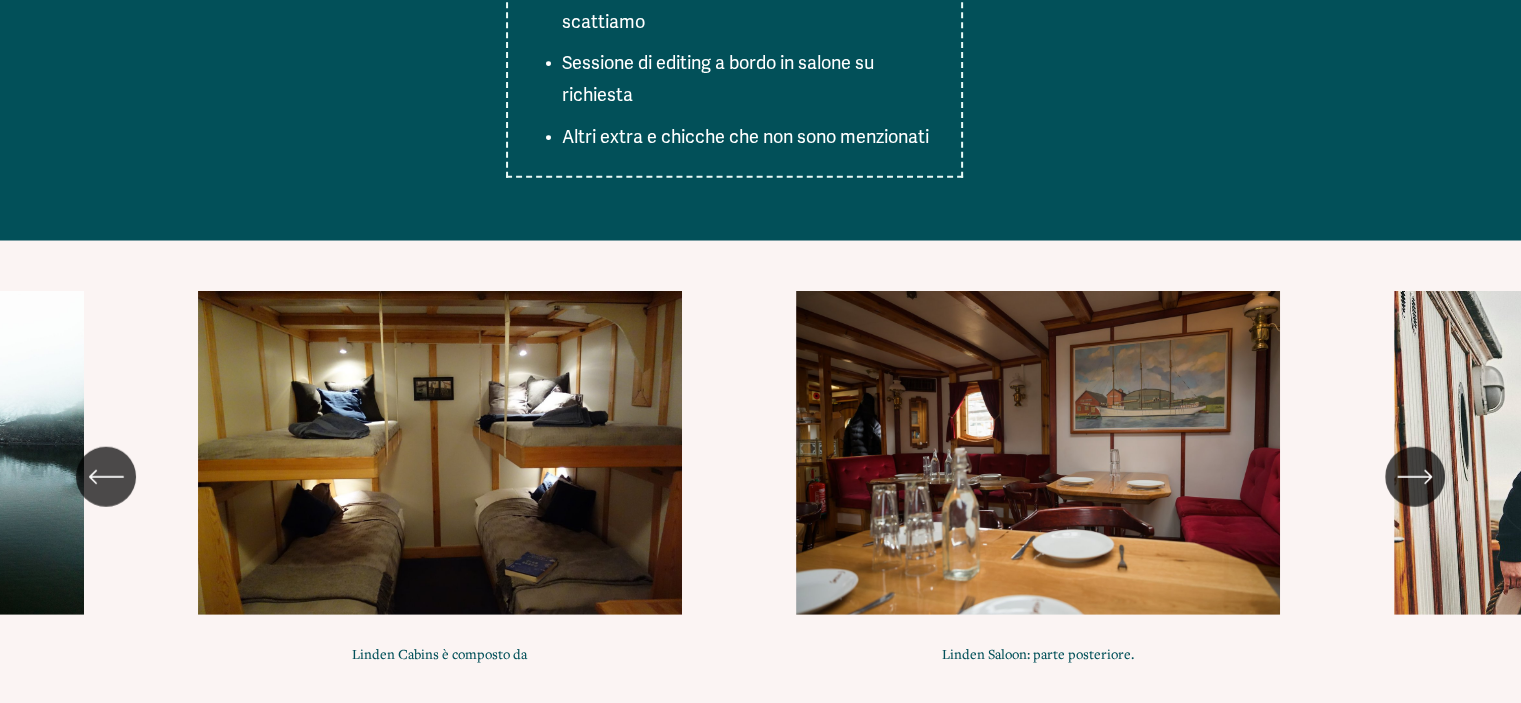 drag, startPoint x: 836, startPoint y: 438, endPoint x: 622, endPoint y: 433, distance: 214.05841 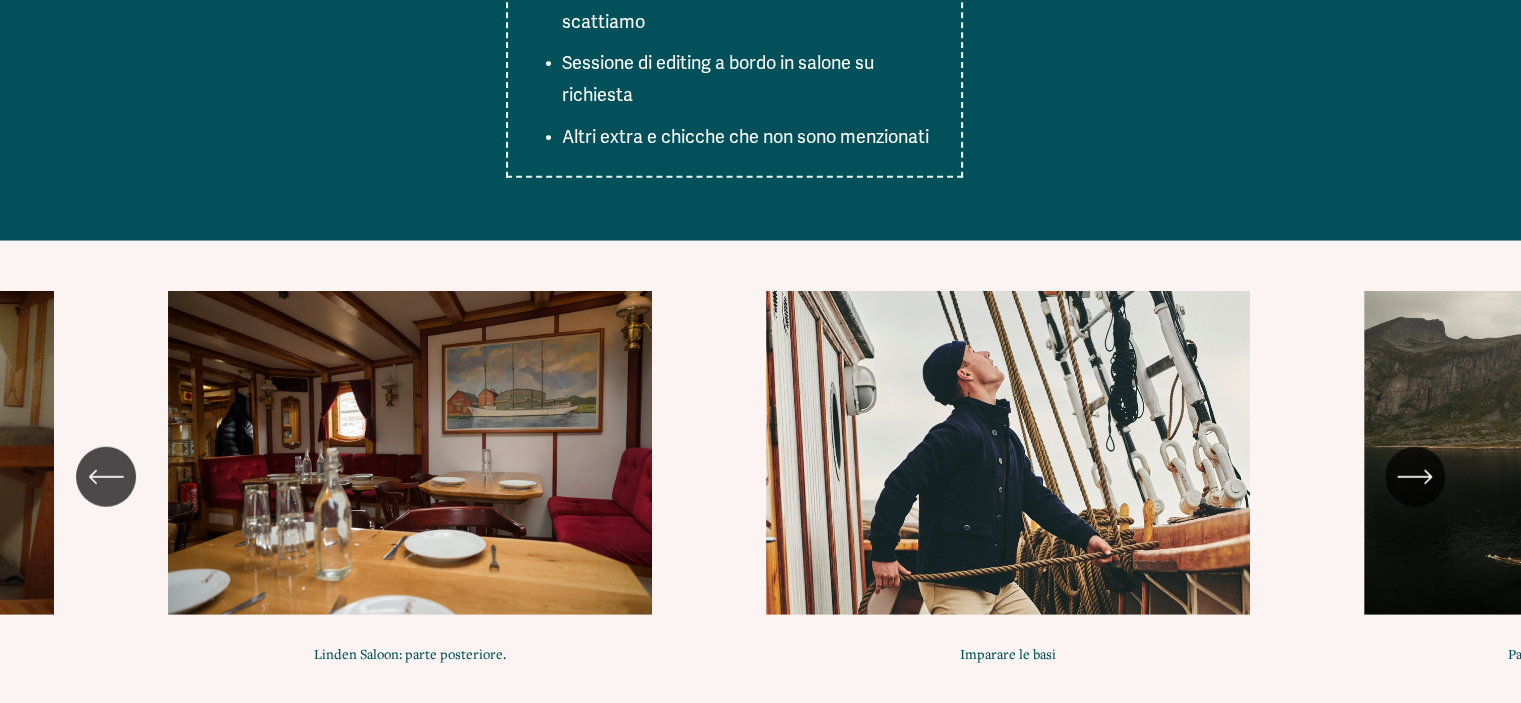 drag, startPoint x: 854, startPoint y: 420, endPoint x: 617, endPoint y: 410, distance: 237.21088 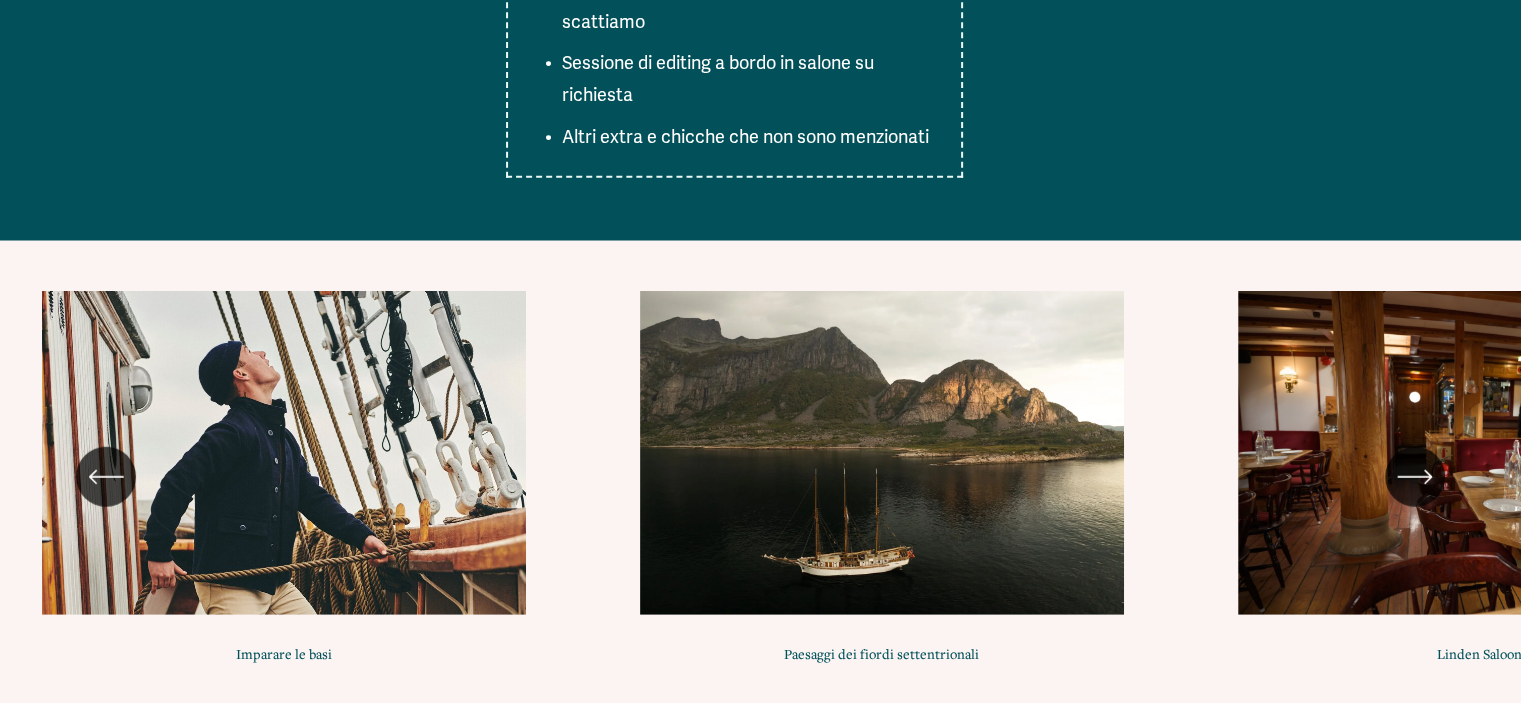 drag, startPoint x: 947, startPoint y: 389, endPoint x: 678, endPoint y: 375, distance: 269.36407 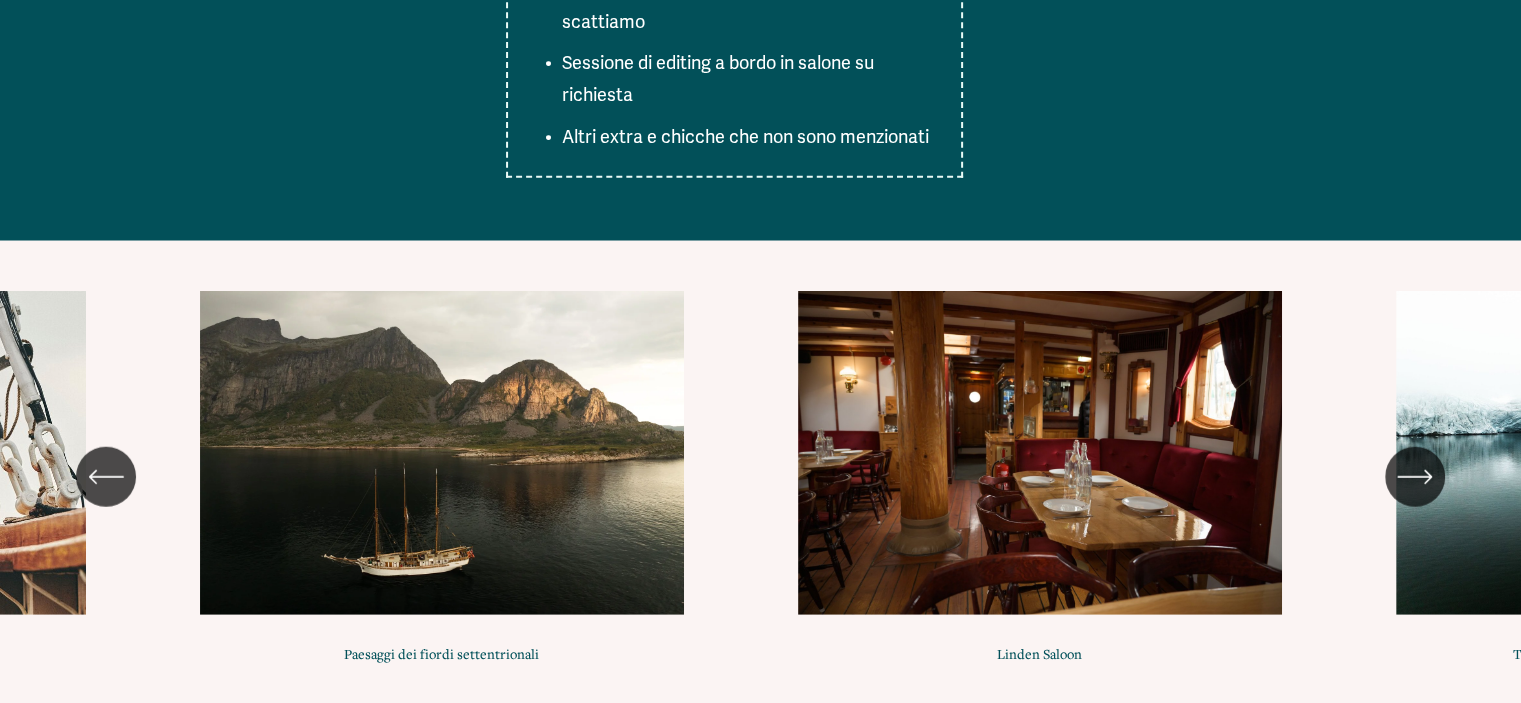 drag, startPoint x: 971, startPoint y: 394, endPoint x: 594, endPoint y: 375, distance: 377.4785 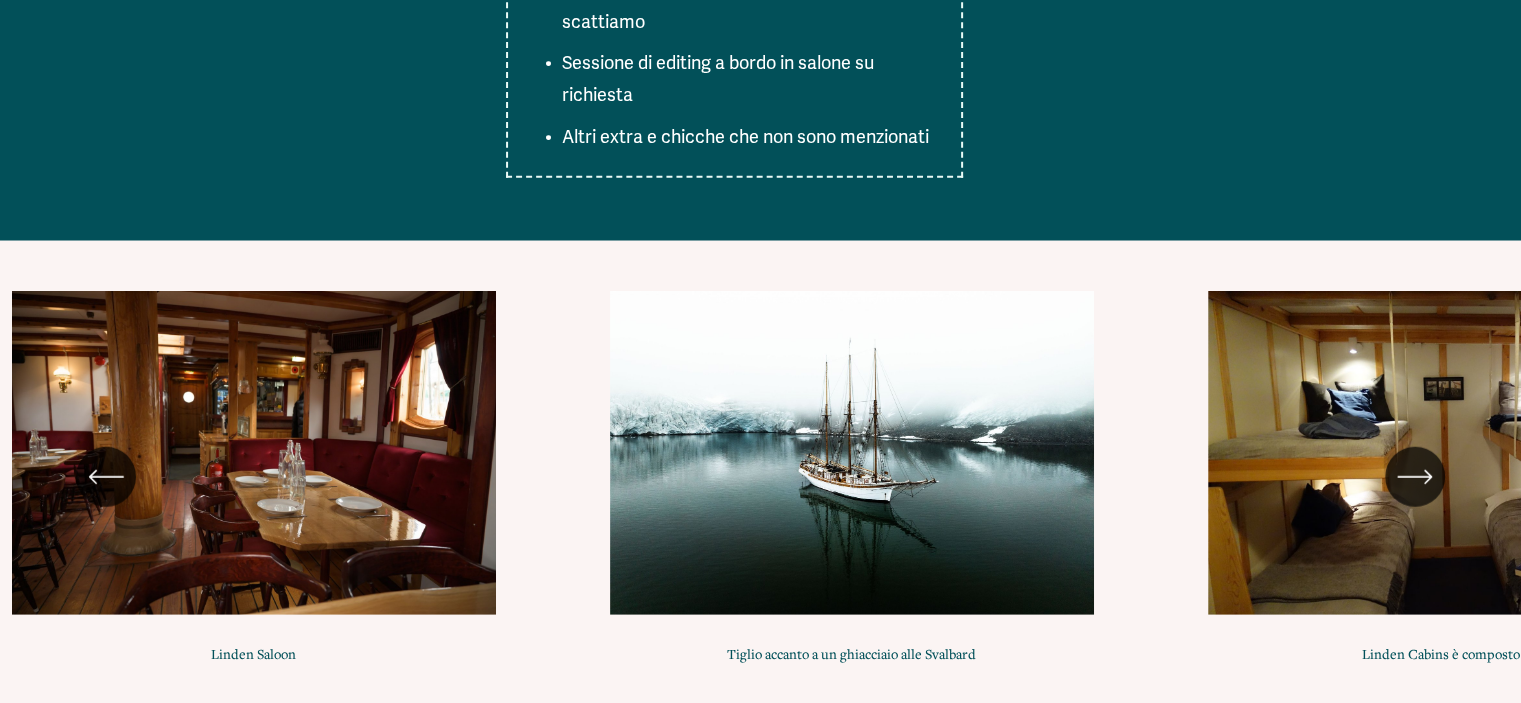 drag, startPoint x: 880, startPoint y: 426, endPoint x: 586, endPoint y: 395, distance: 295.62982 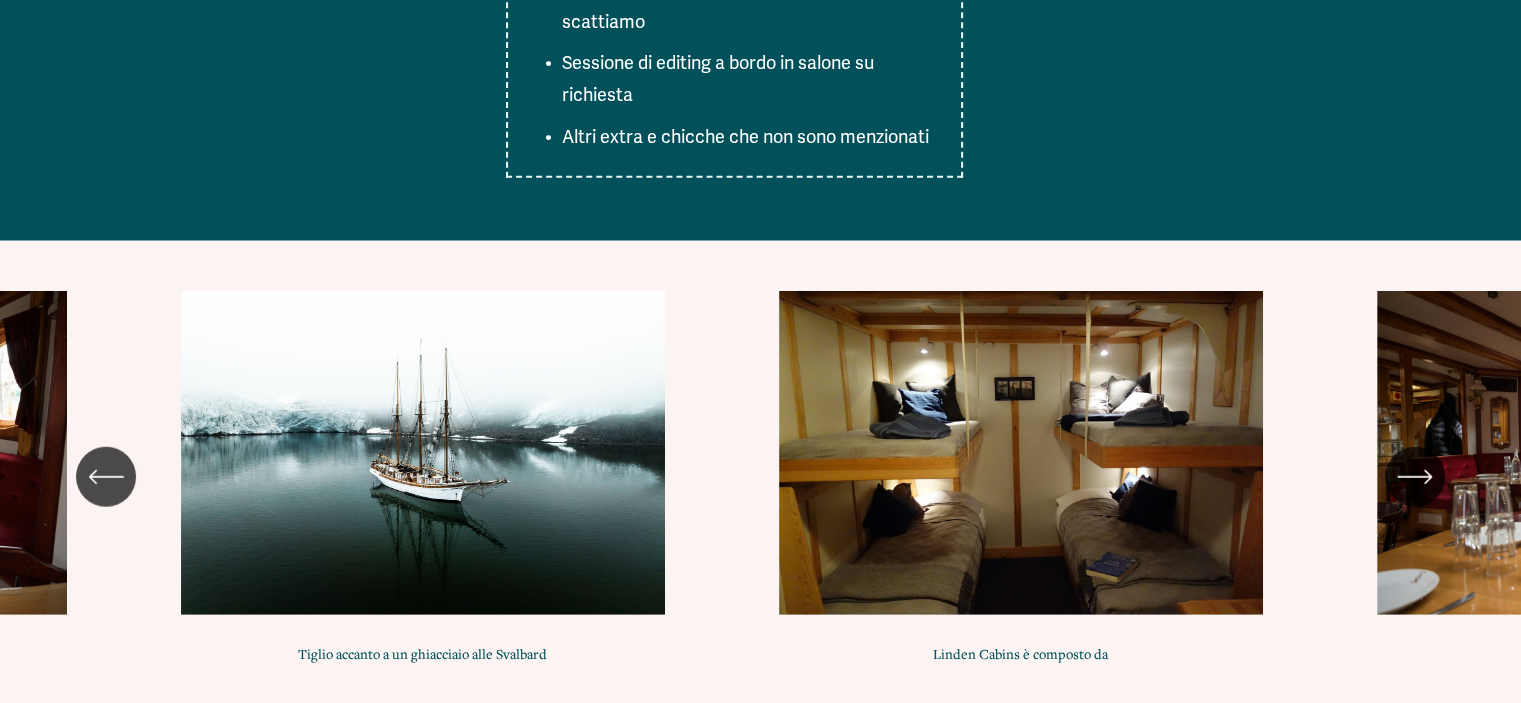 drag, startPoint x: 801, startPoint y: 409, endPoint x: 511, endPoint y: 385, distance: 290.9914 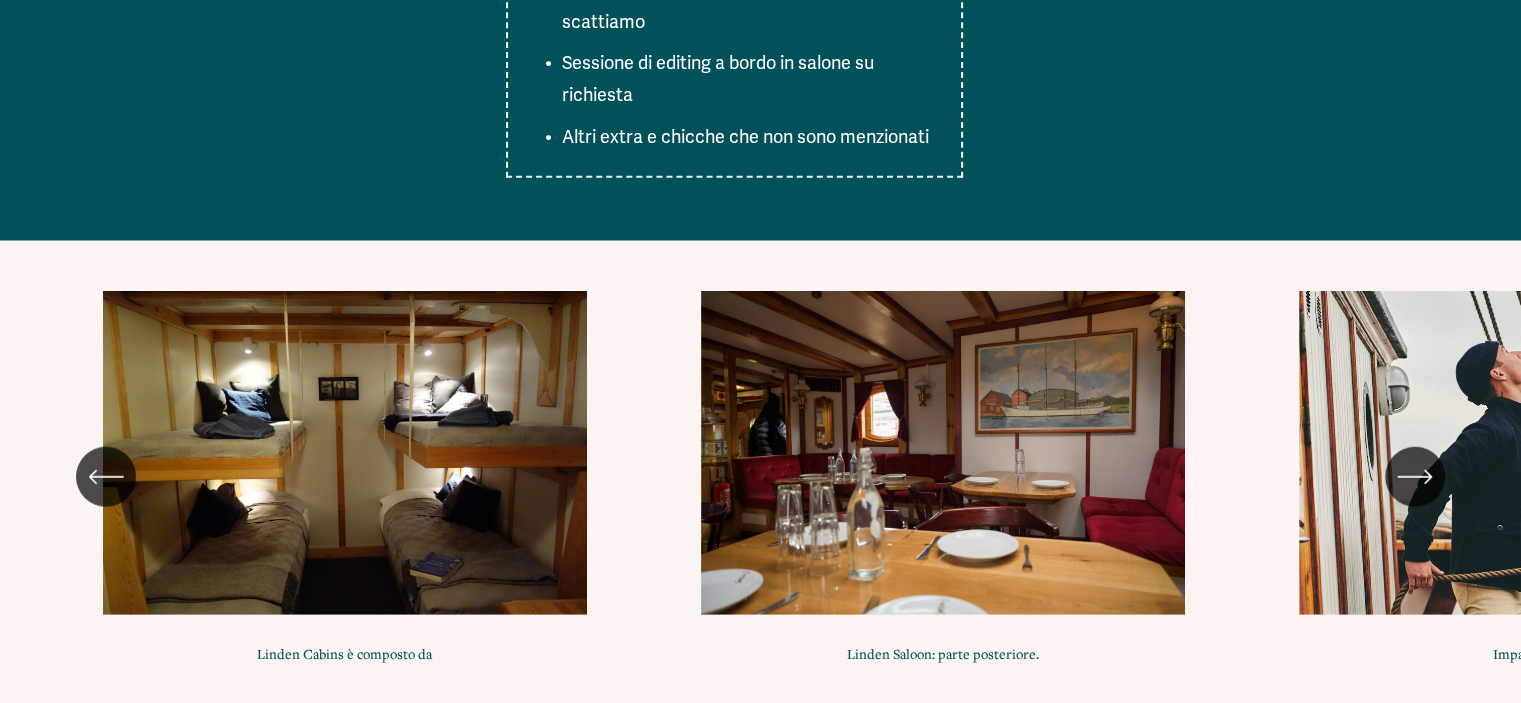drag, startPoint x: 673, startPoint y: 405, endPoint x: 322, endPoint y: 373, distance: 352.45566 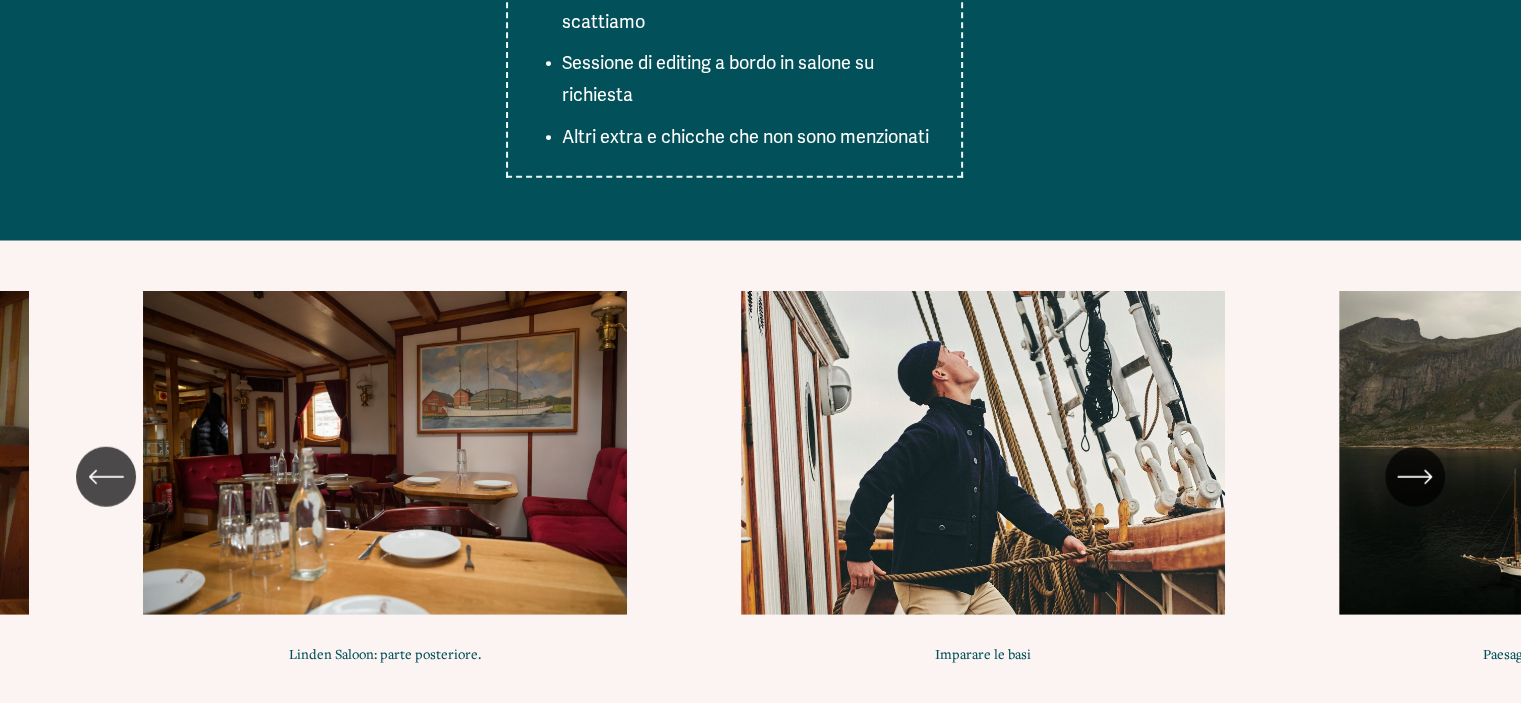 drag, startPoint x: 574, startPoint y: 388, endPoint x: 488, endPoint y: 377, distance: 86.70064 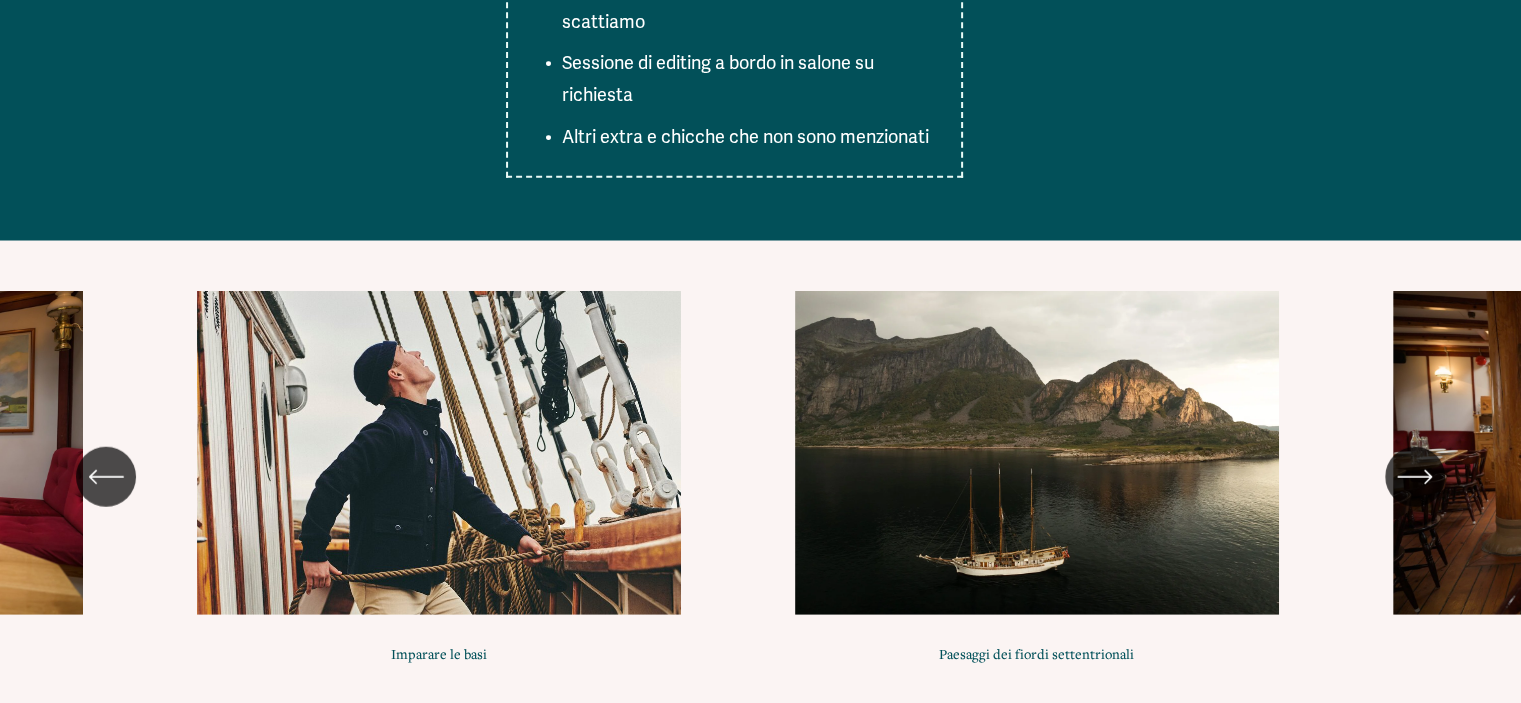 drag, startPoint x: 658, startPoint y: 402, endPoint x: 578, endPoint y: 397, distance: 80.1561 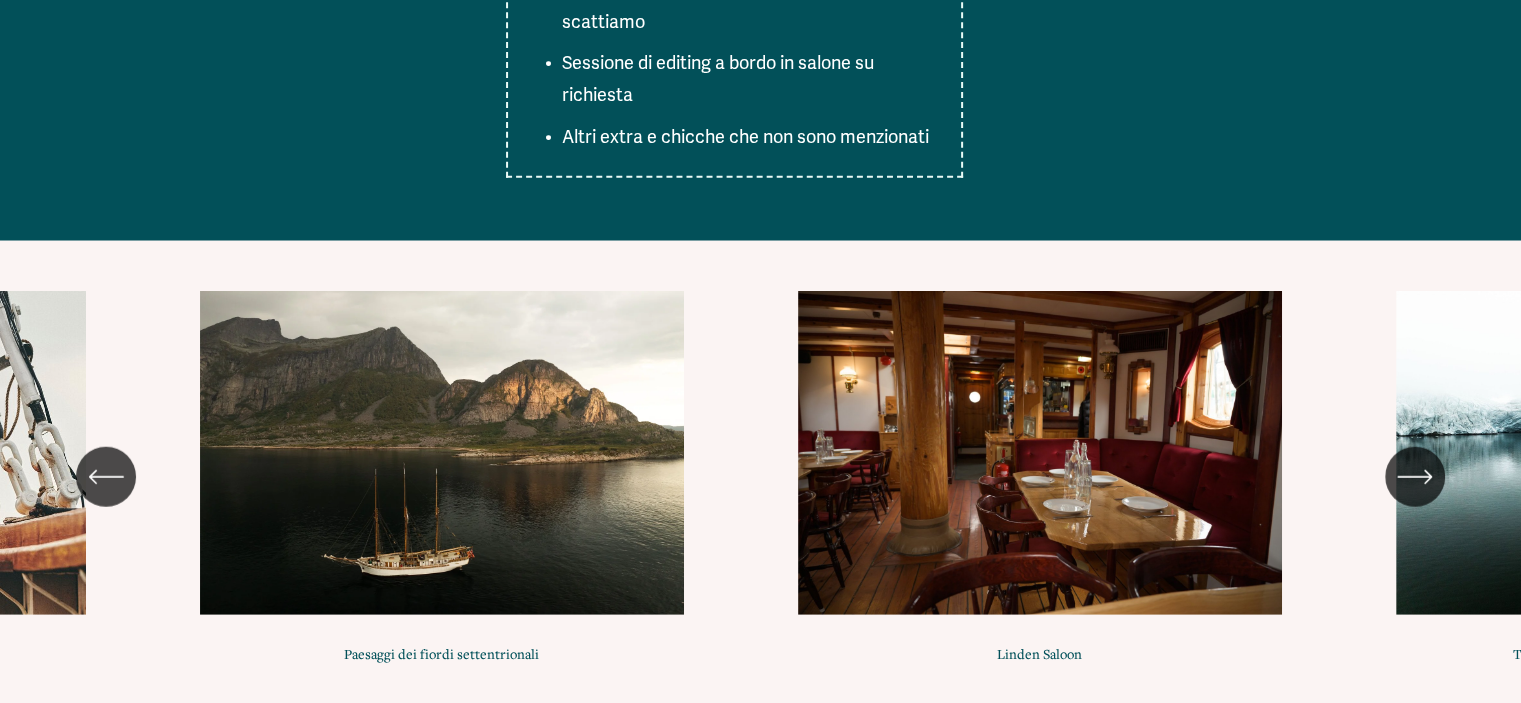drag, startPoint x: 683, startPoint y: 415, endPoint x: 499, endPoint y: 399, distance: 184.69434 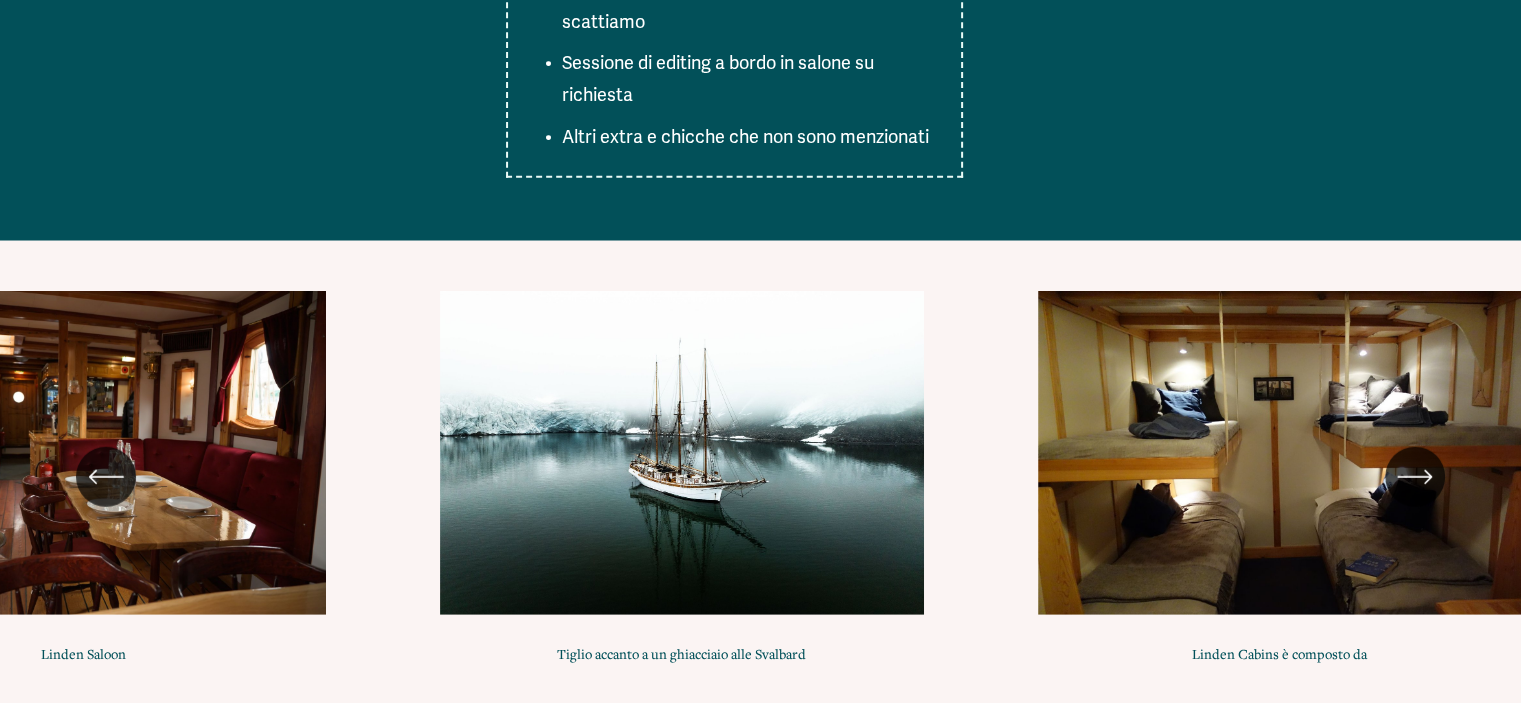 drag, startPoint x: 640, startPoint y: 424, endPoint x: 244, endPoint y: 385, distance: 397.91583 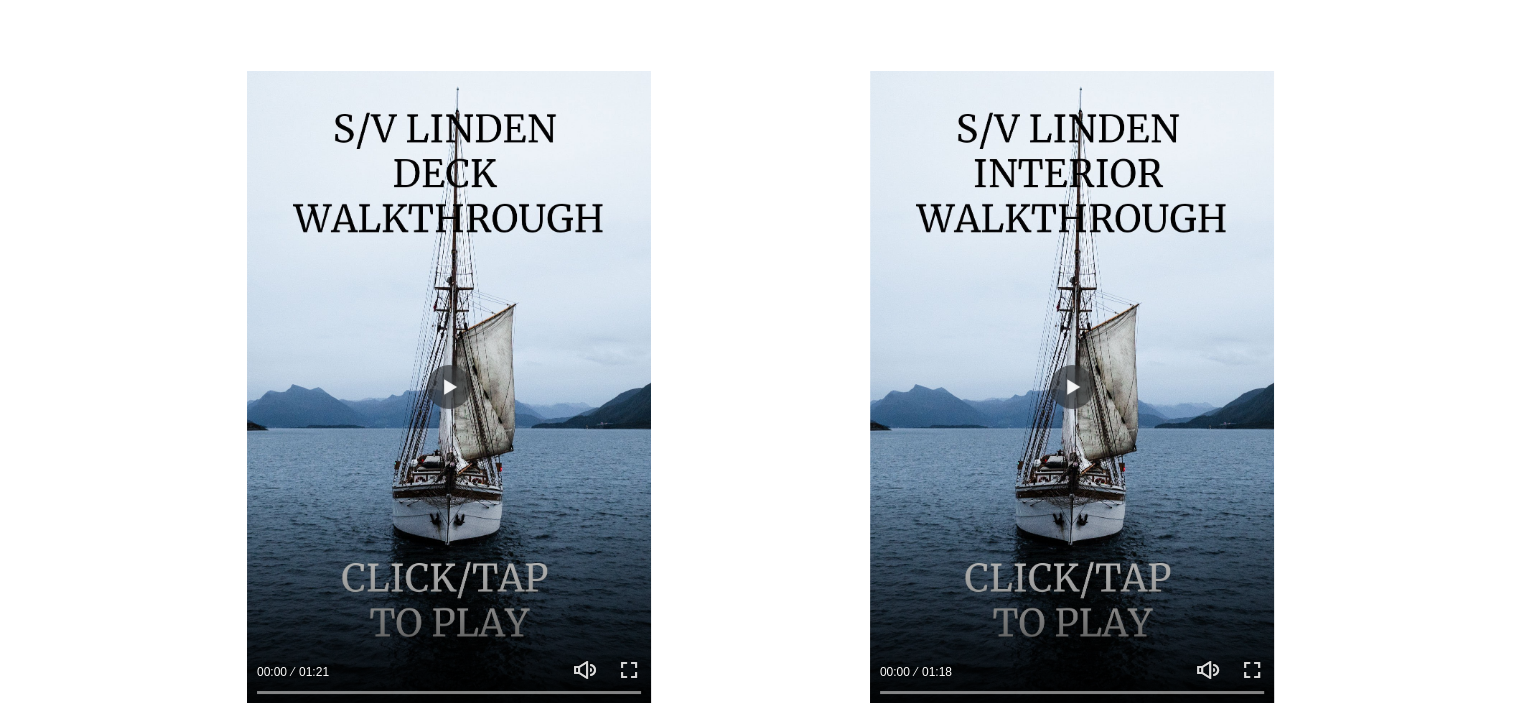 scroll, scrollTop: 14800, scrollLeft: 0, axis: vertical 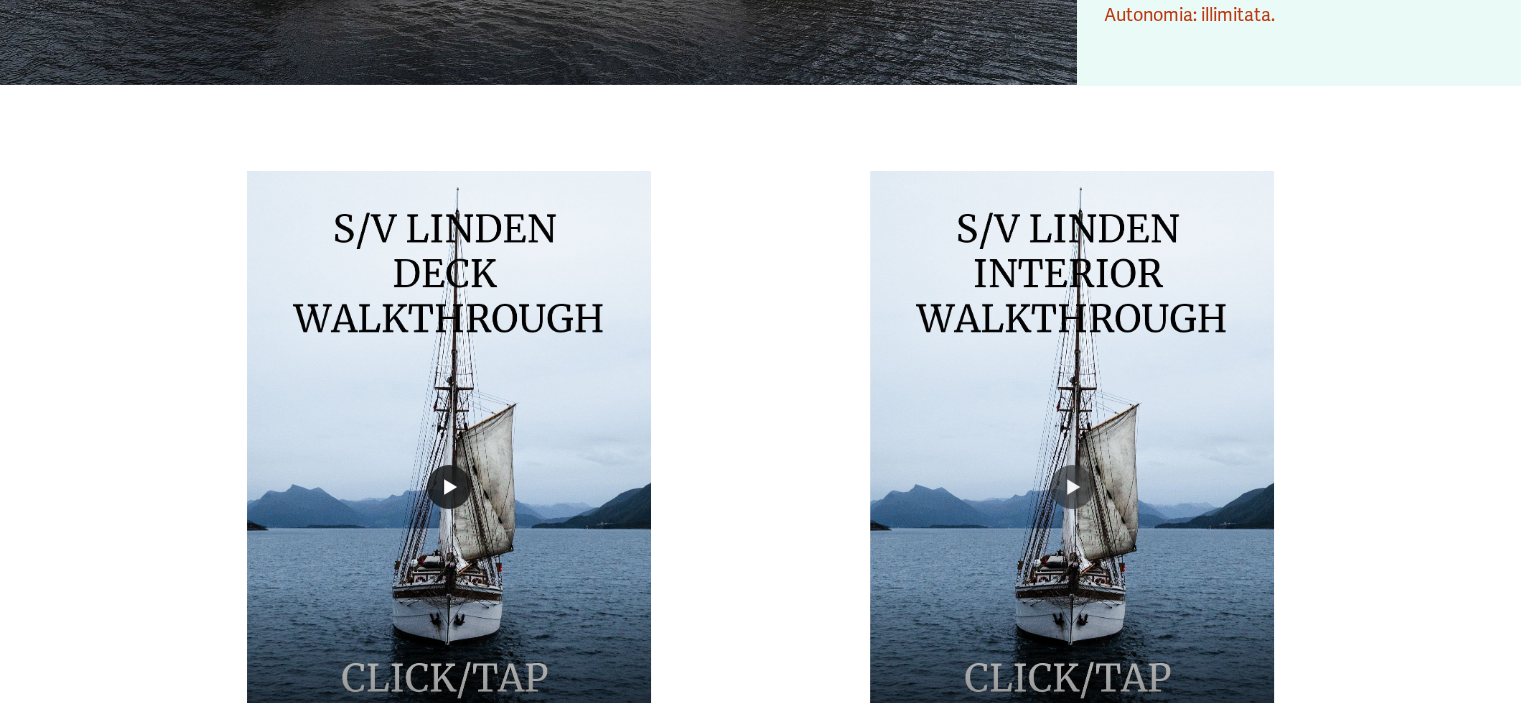 click on "Giocare" at bounding box center (449, 487) 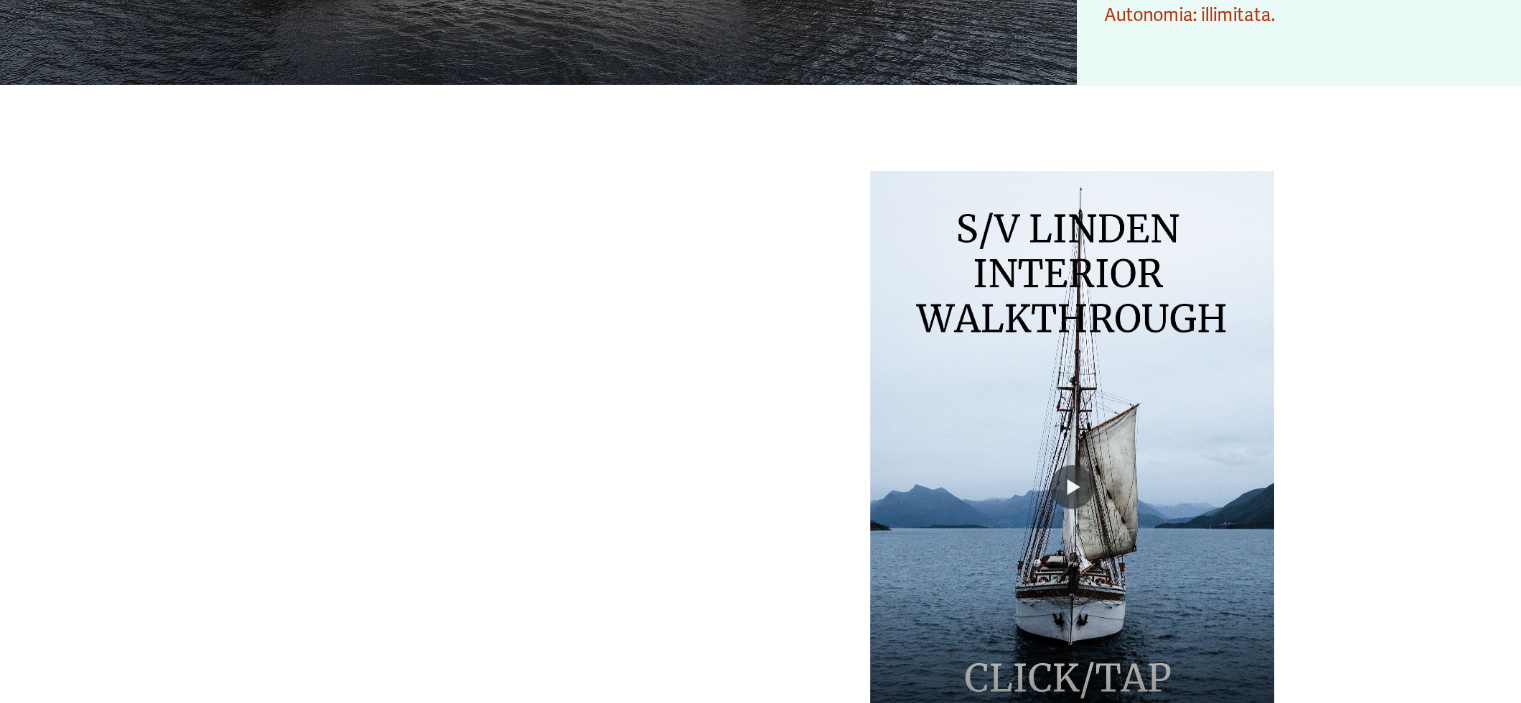 scroll, scrollTop: 15000, scrollLeft: 0, axis: vertical 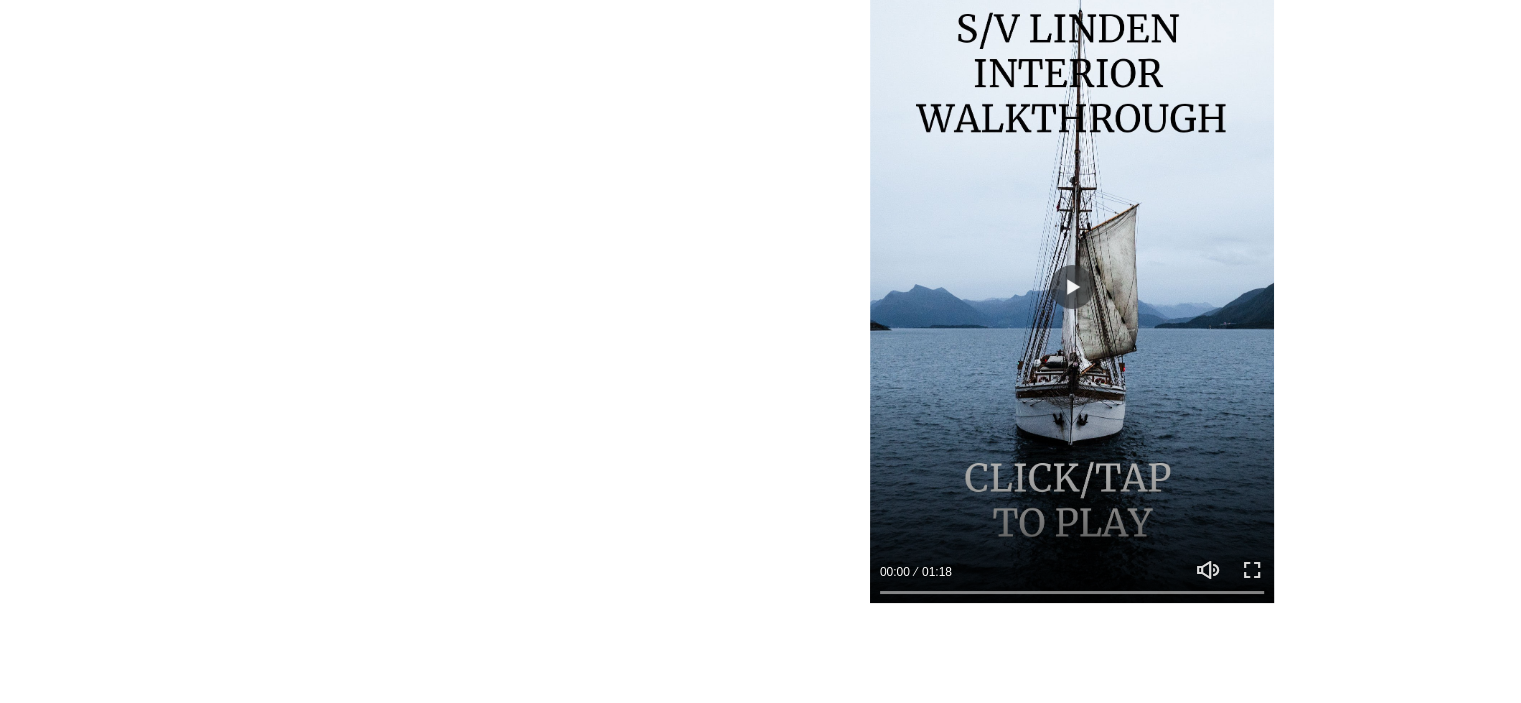 drag, startPoint x: 208, startPoint y: 421, endPoint x: 191, endPoint y: 441, distance: 26.24881 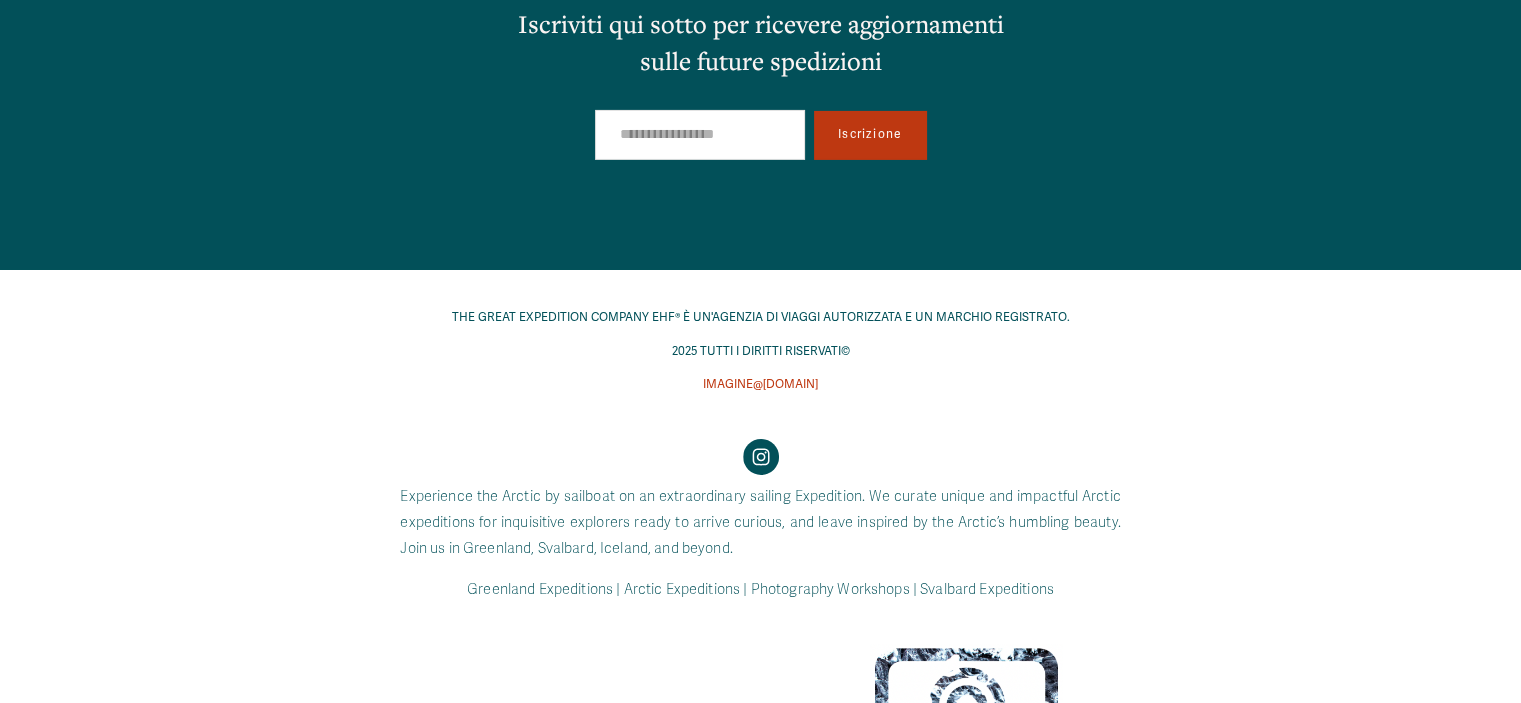 scroll, scrollTop: 22118, scrollLeft: 0, axis: vertical 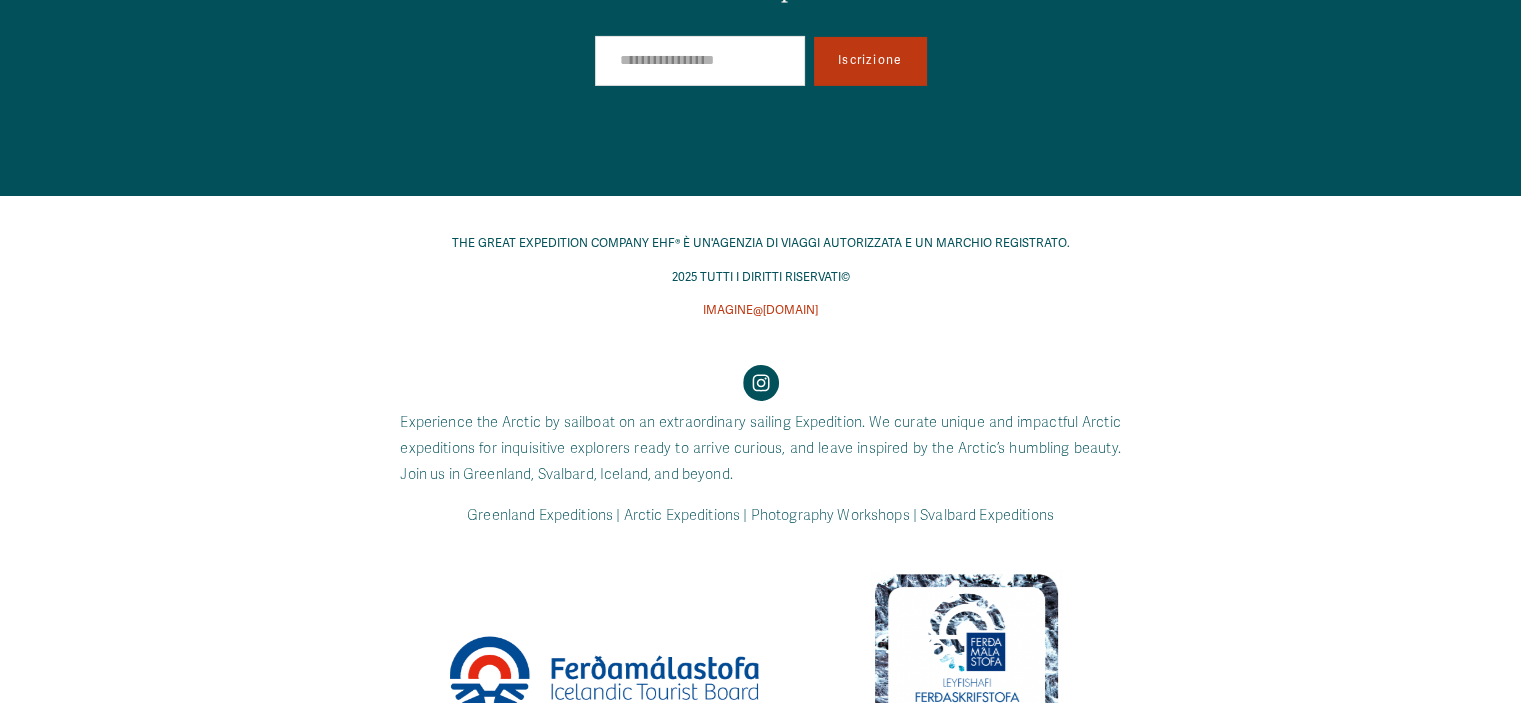 type on "*****" 